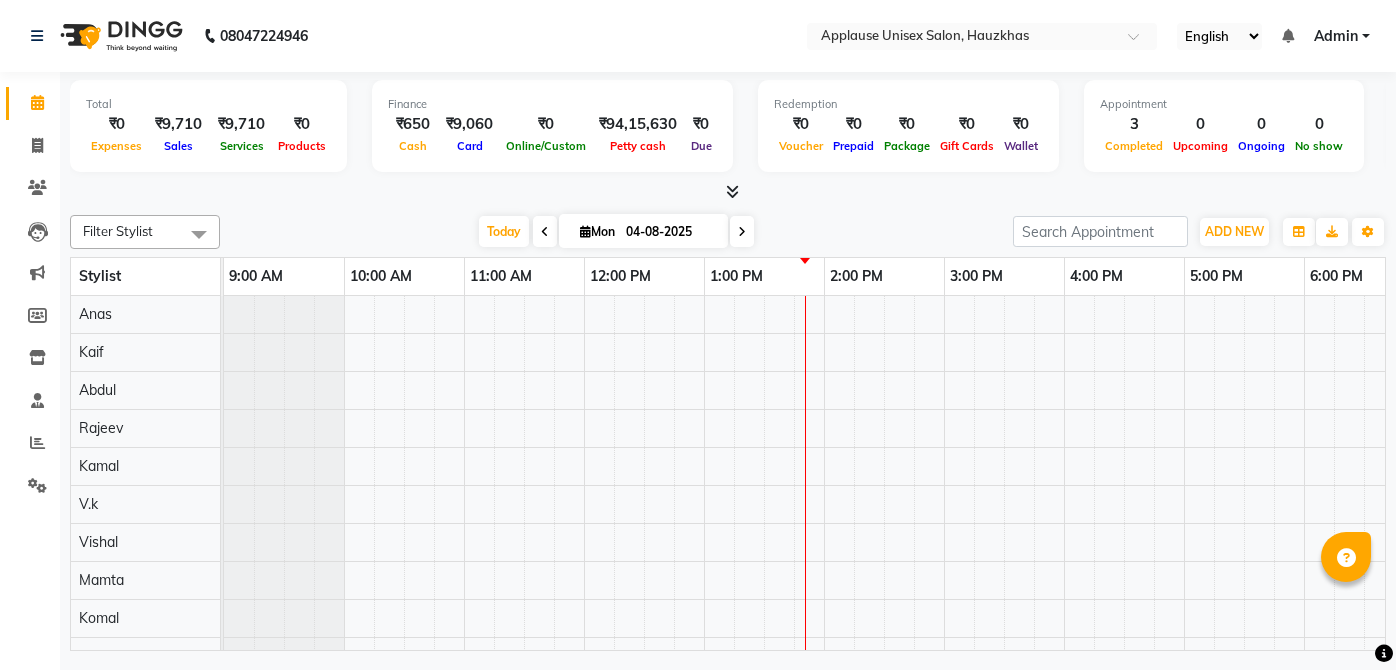 scroll, scrollTop: 0, scrollLeft: 0, axis: both 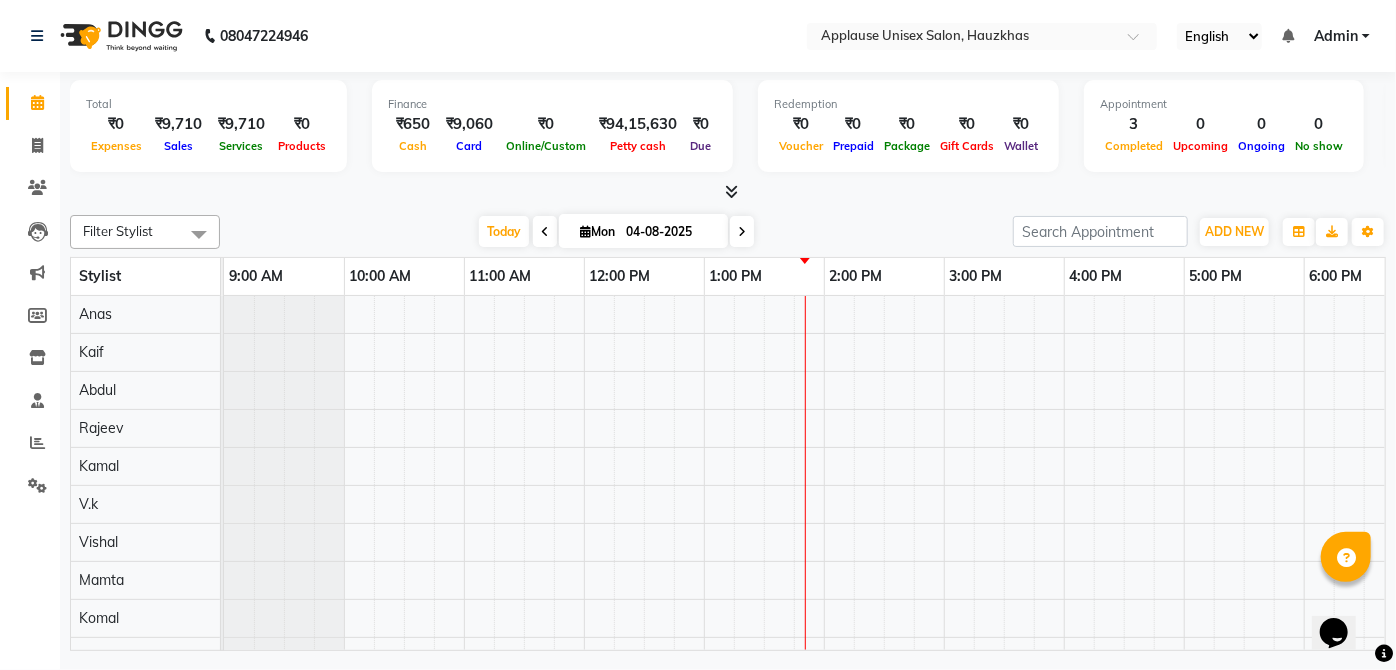 drag, startPoint x: 0, startPoint y: 0, endPoint x: 211, endPoint y: 149, distance: 258.30603 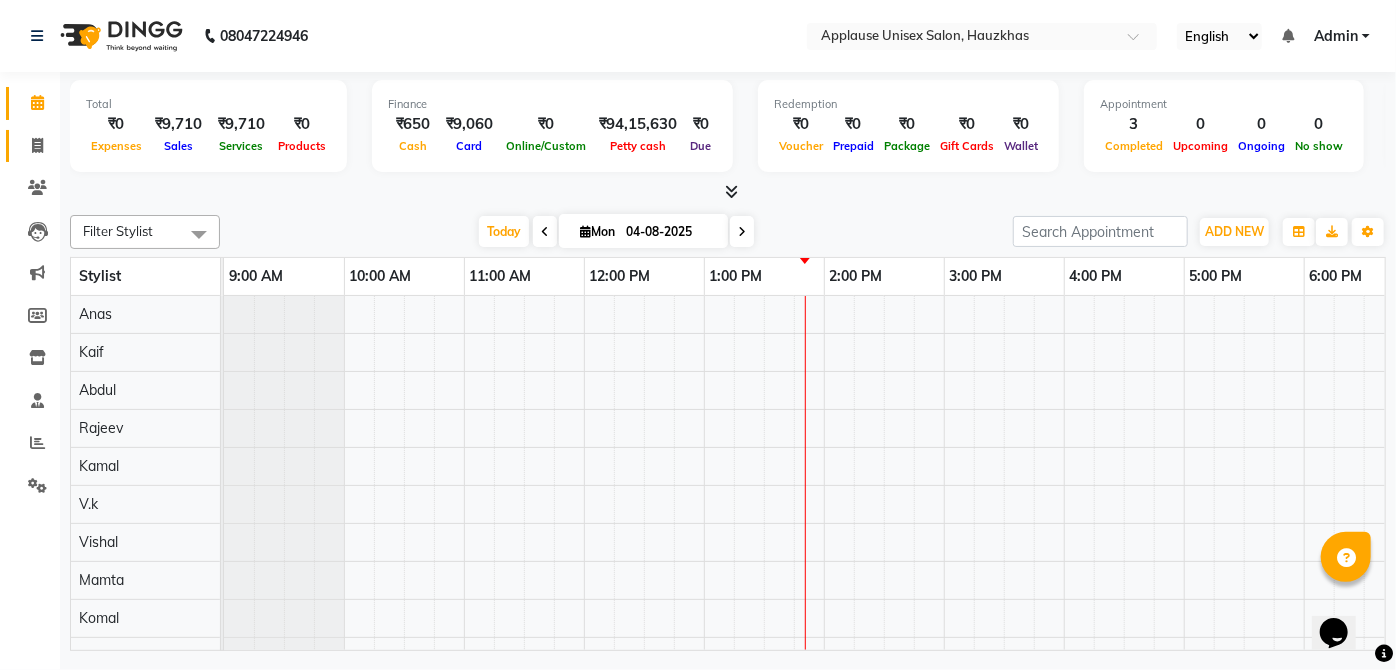 click on "Invoice" 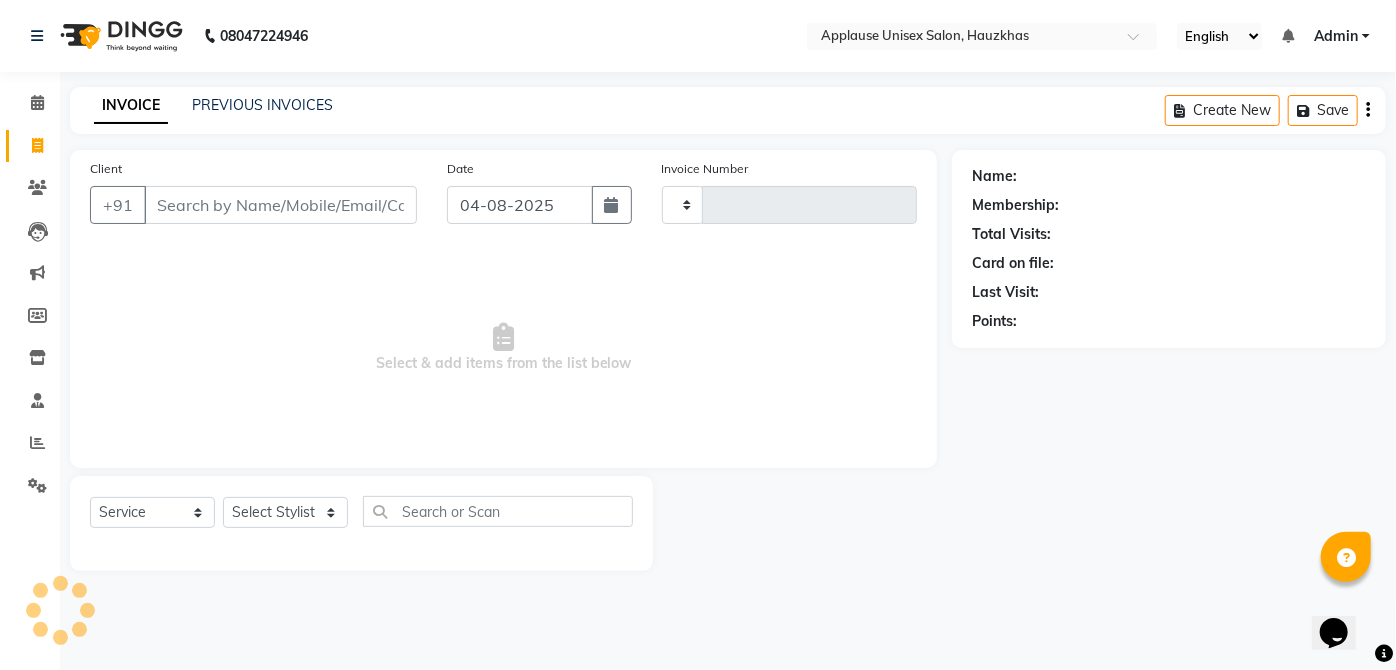 type on "2855" 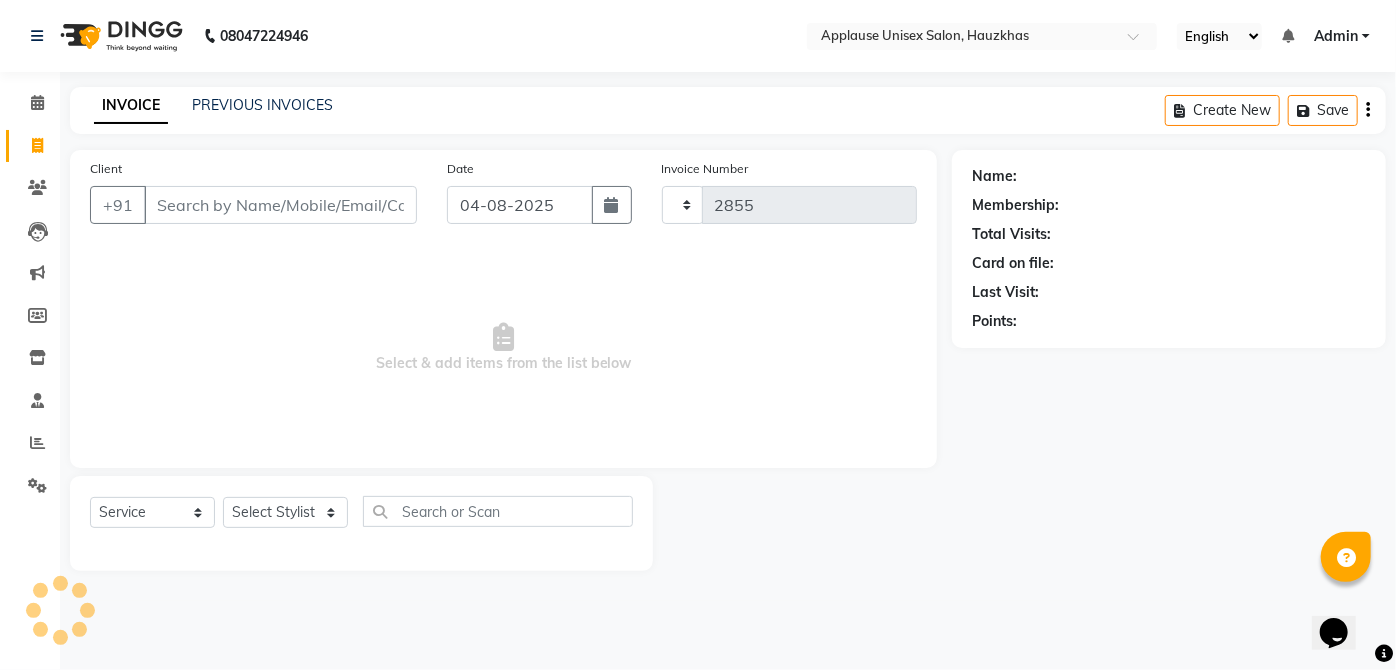 select on "5082" 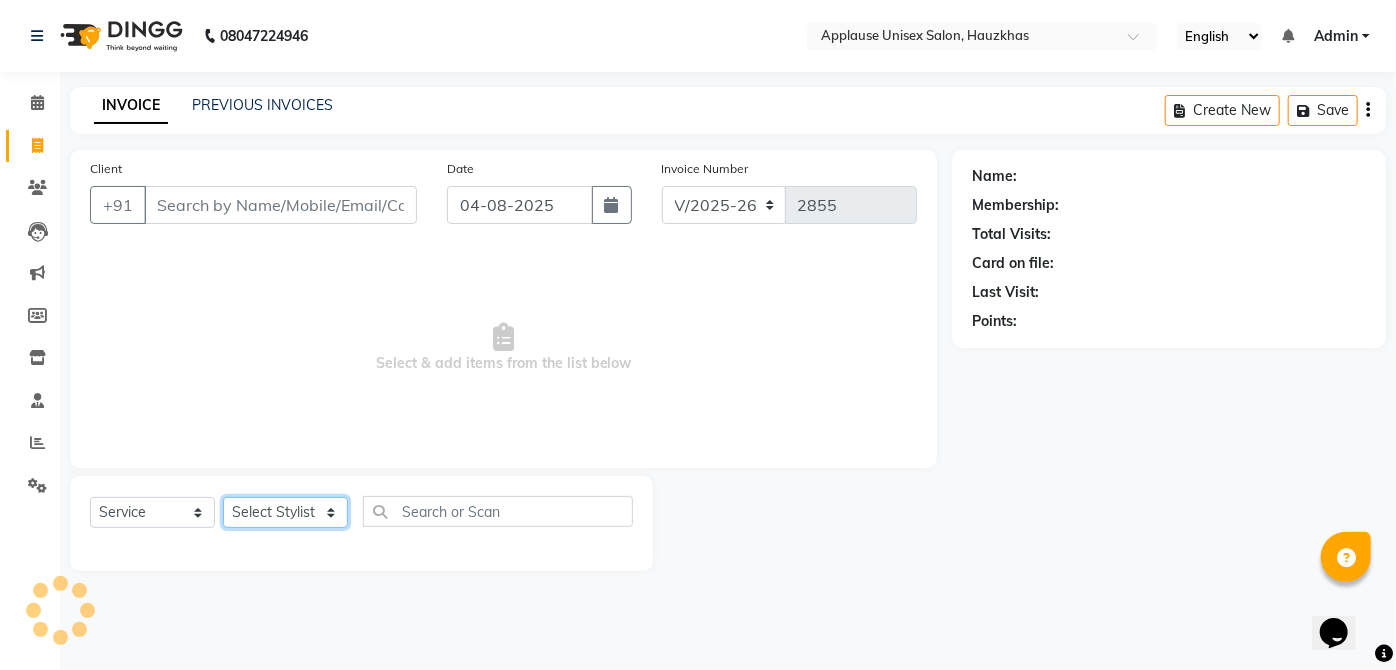 click on "Select Stylist" 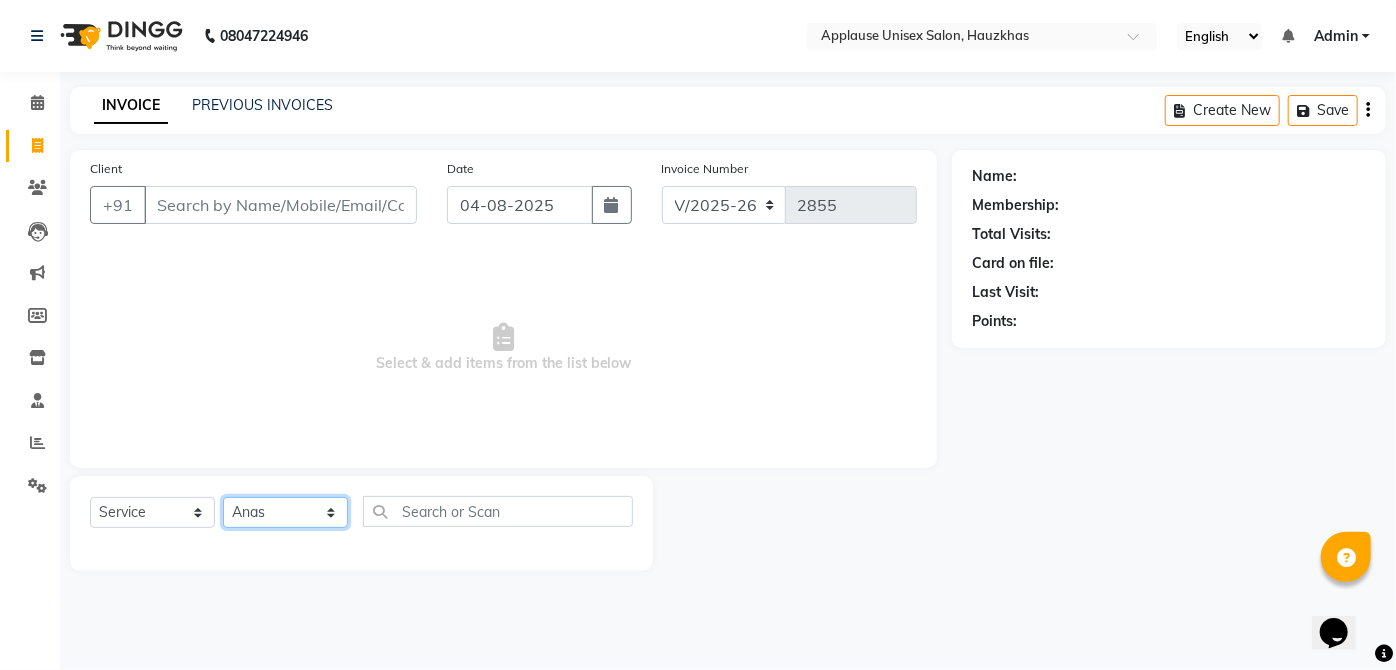 click on "Select Stylist [FIRST] [FIRST] [FIRST] [FIRST] [FIRST] [FIRST] [FIRST] [FIRST] [FIRST] [FIRST] [FIRST] [FIRST] [FIRST] [FIRST] [FIRST] [FIRST] [FIRST] [FIRST] [FIRST] [FIRST] [FIRST]" 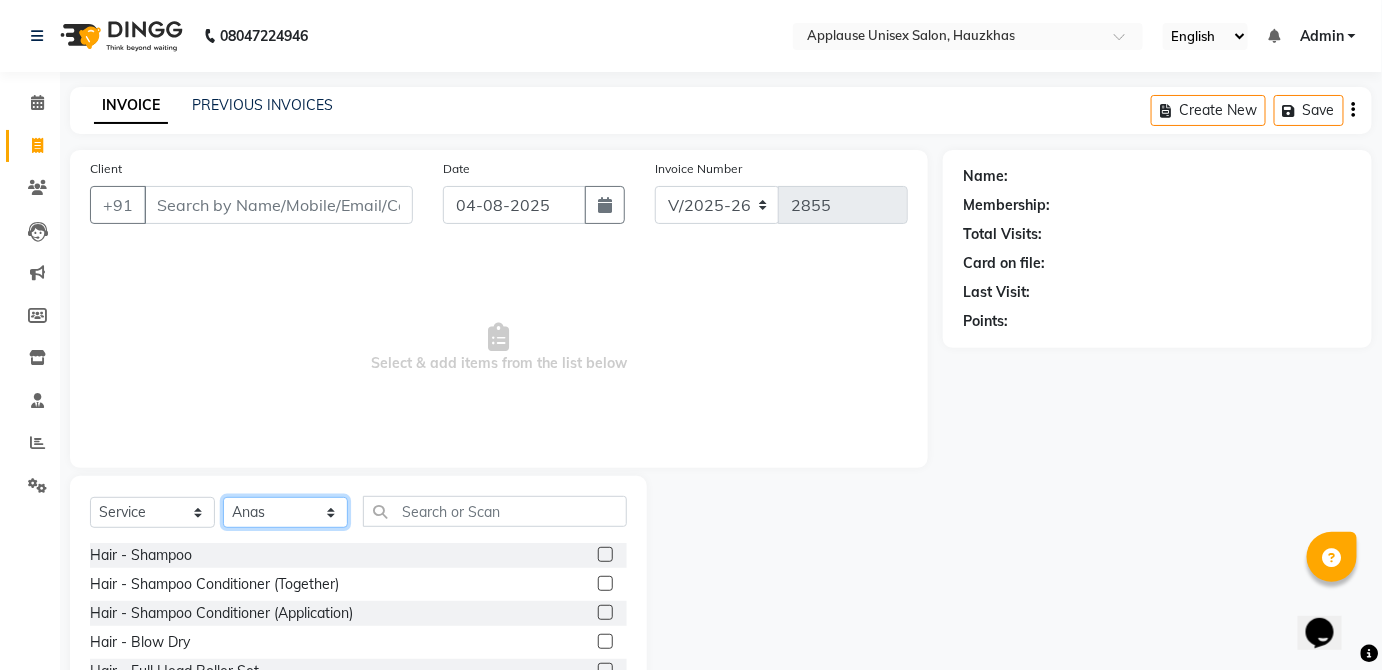 click on "Select Stylist [FIRST] [FIRST] [FIRST] [FIRST] [FIRST] [FIRST] [FIRST] [FIRST] [FIRST] [FIRST] [FIRST] [FIRST] [FIRST] [FIRST] [FIRST] [FIRST] [FIRST] [FIRST] [FIRST] [FIRST] [FIRST]" 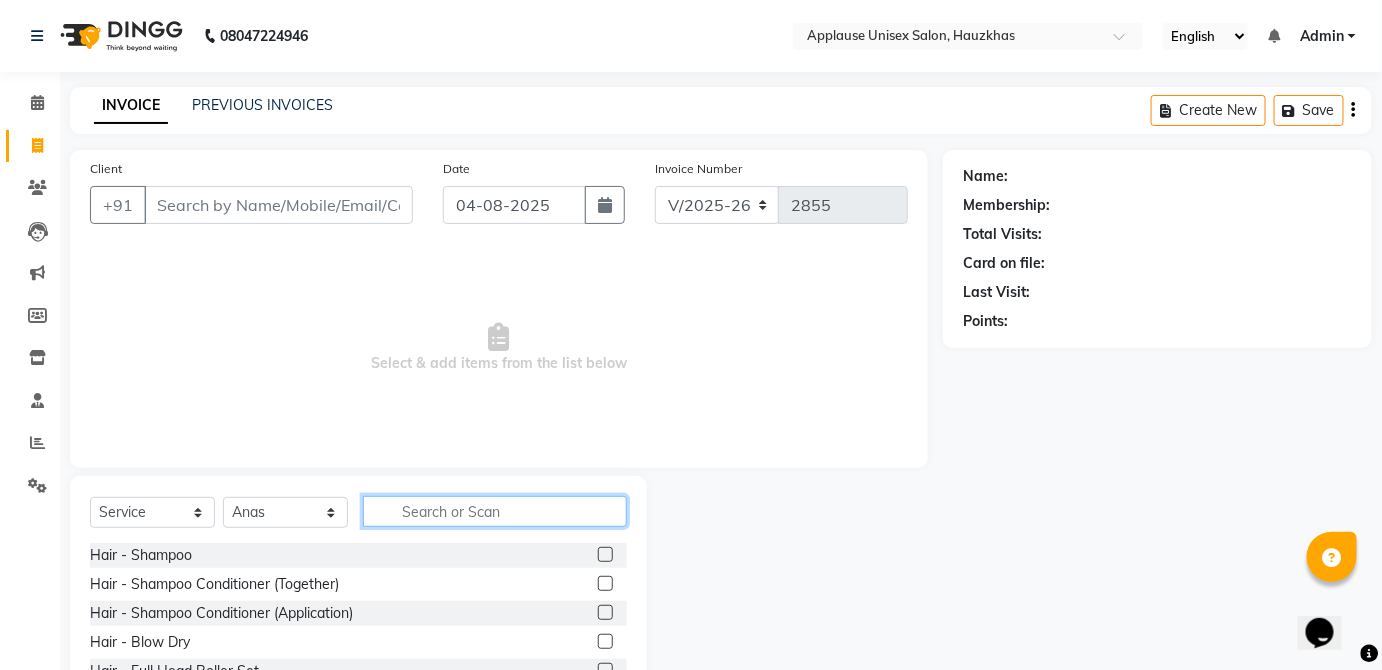 click 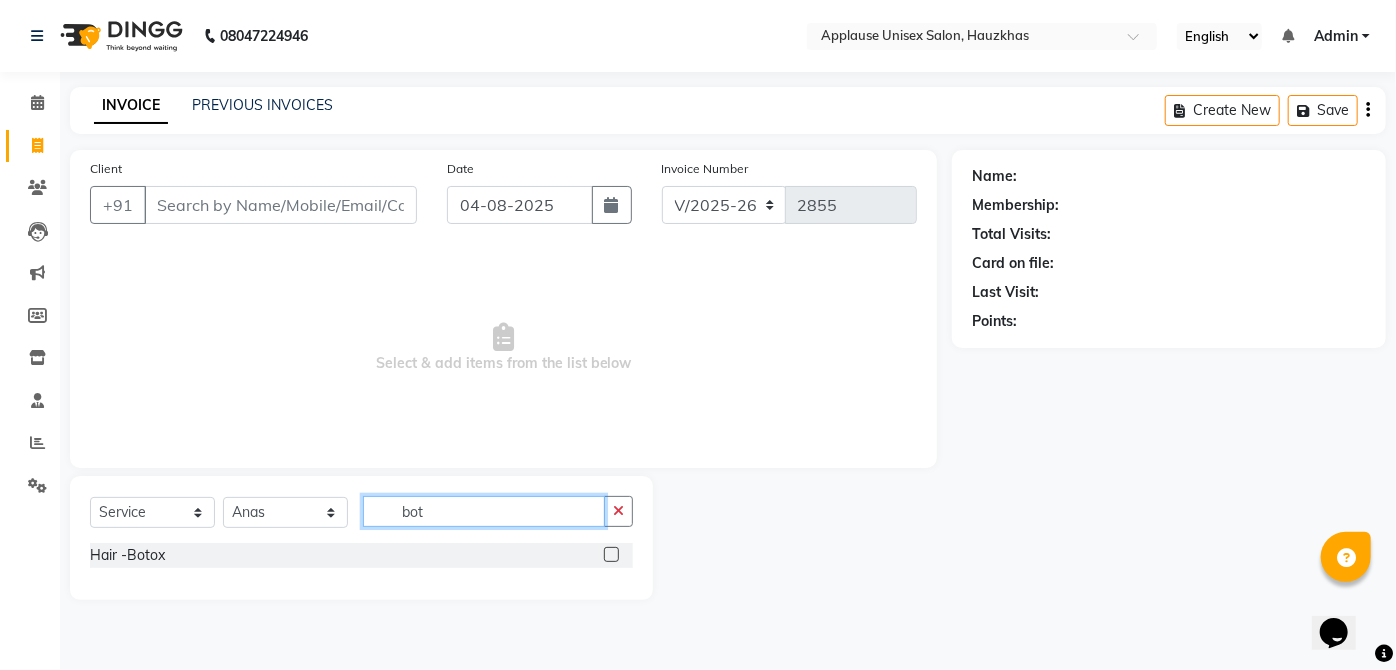 type on "bot" 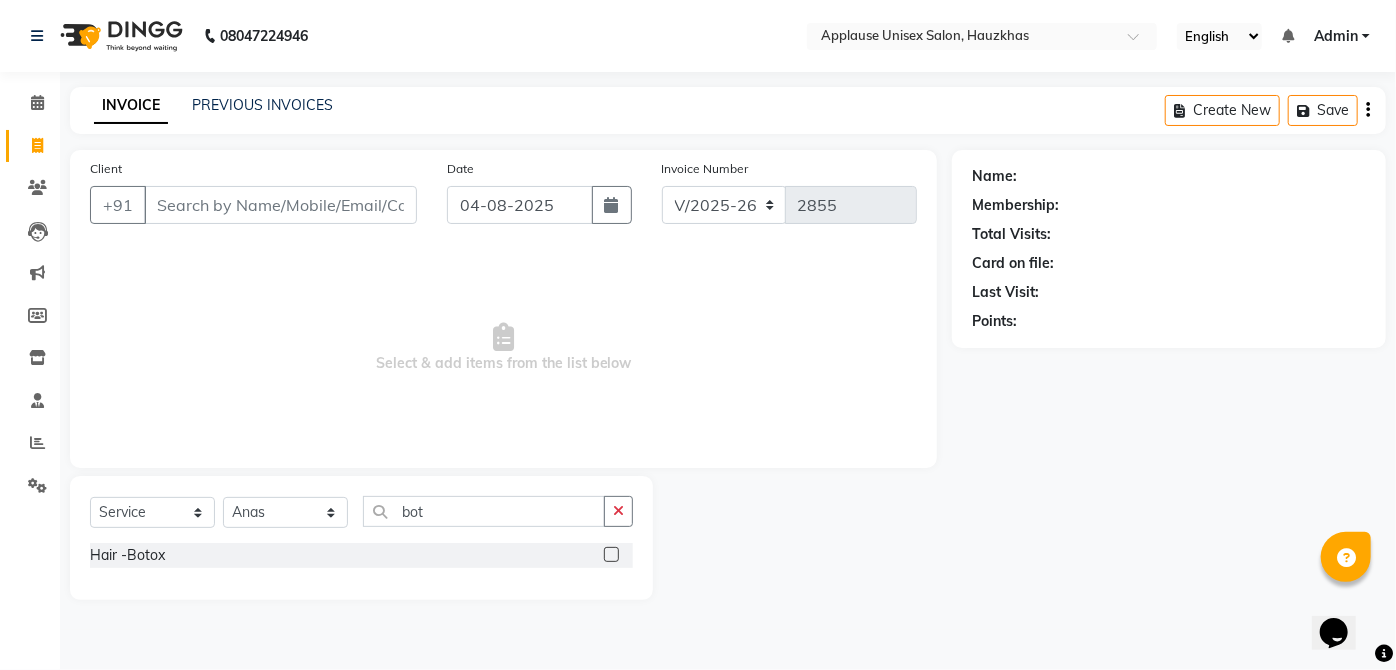 click 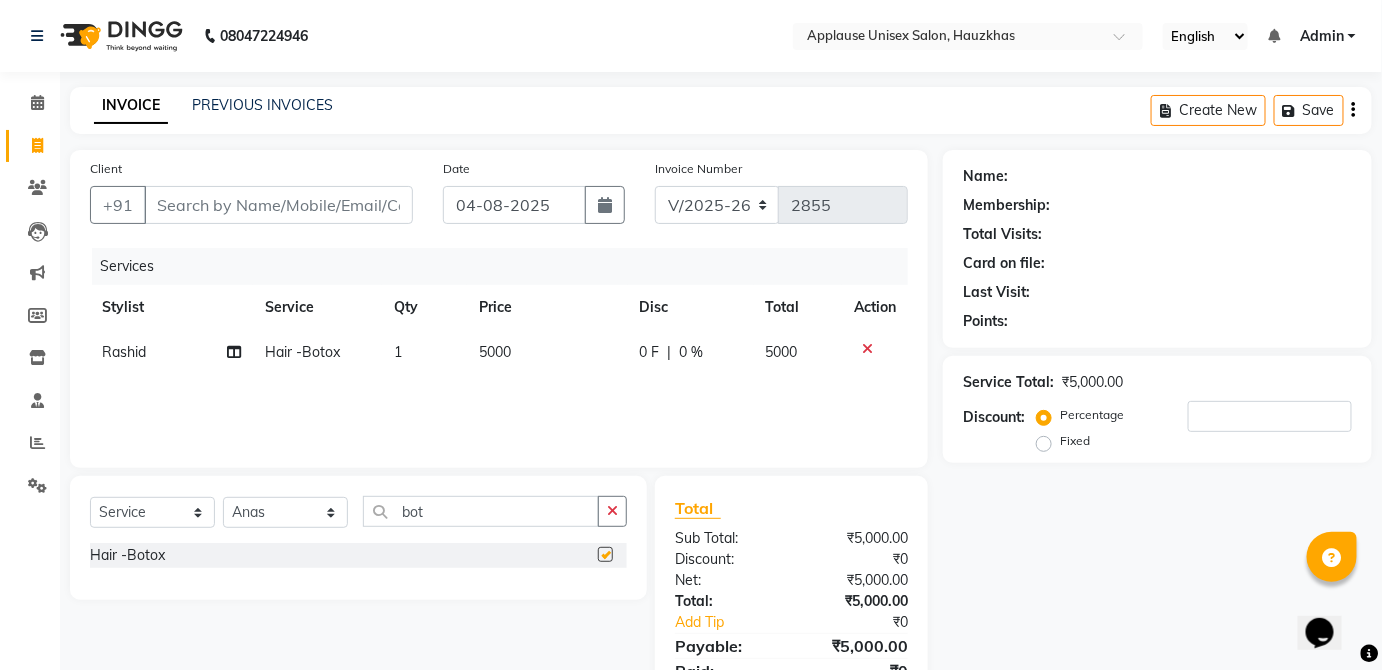 click on "0 F | 0 %" 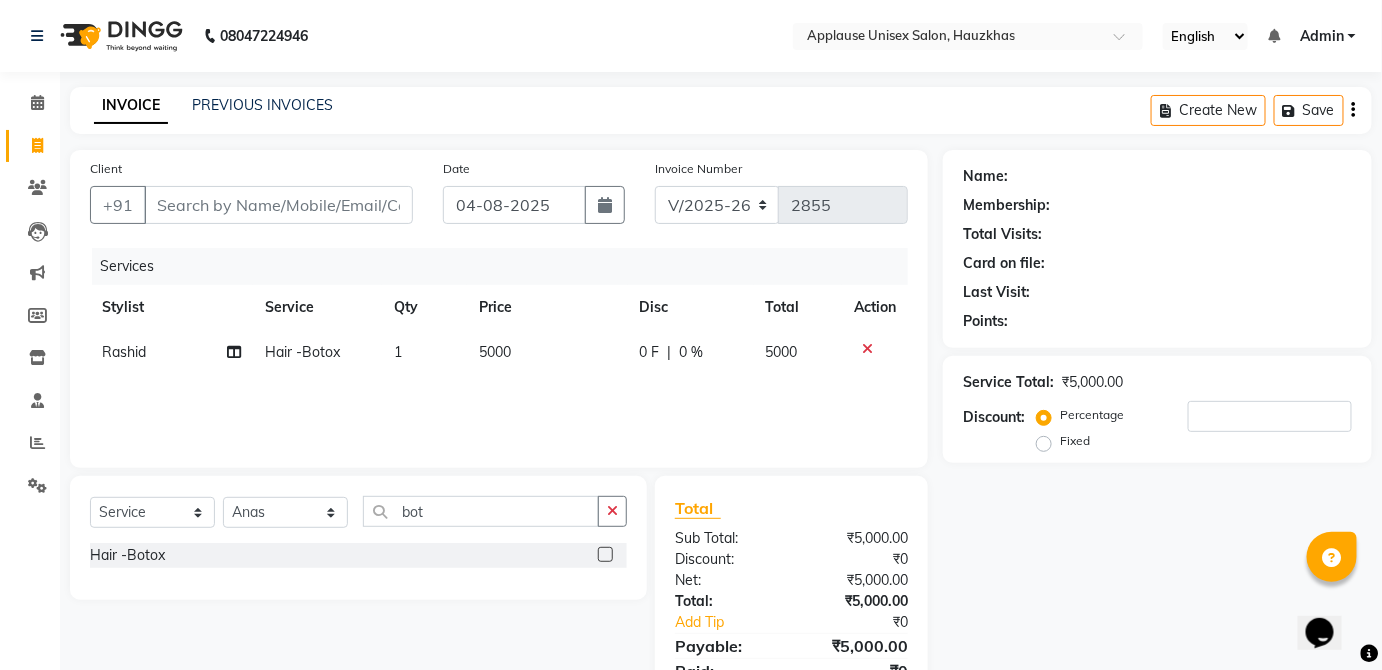 checkbox on "false" 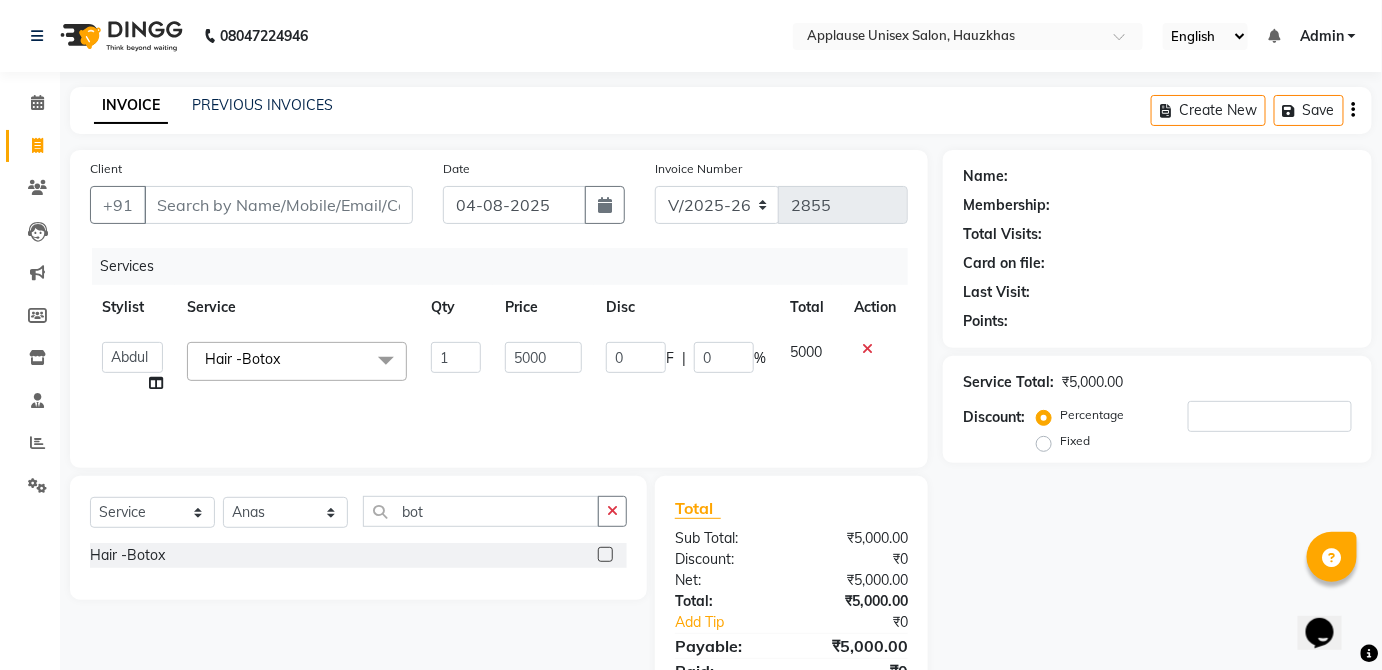 click on "5000" 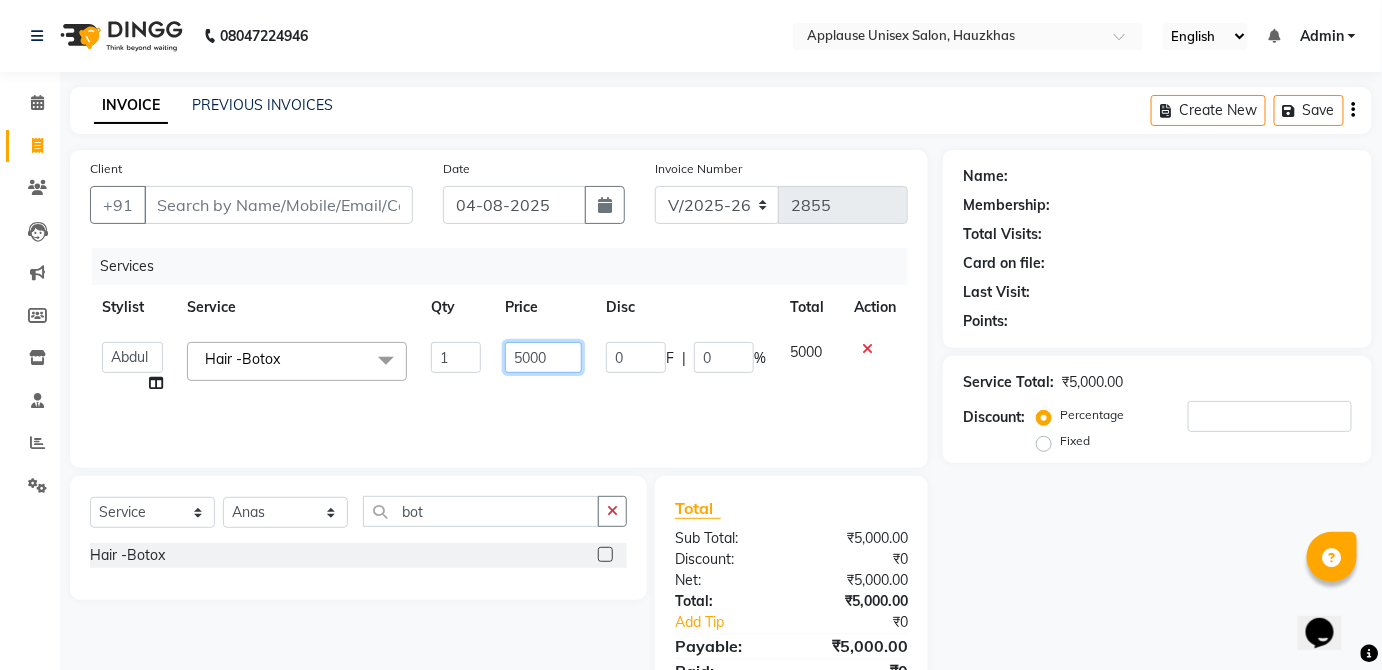 click on "5000" 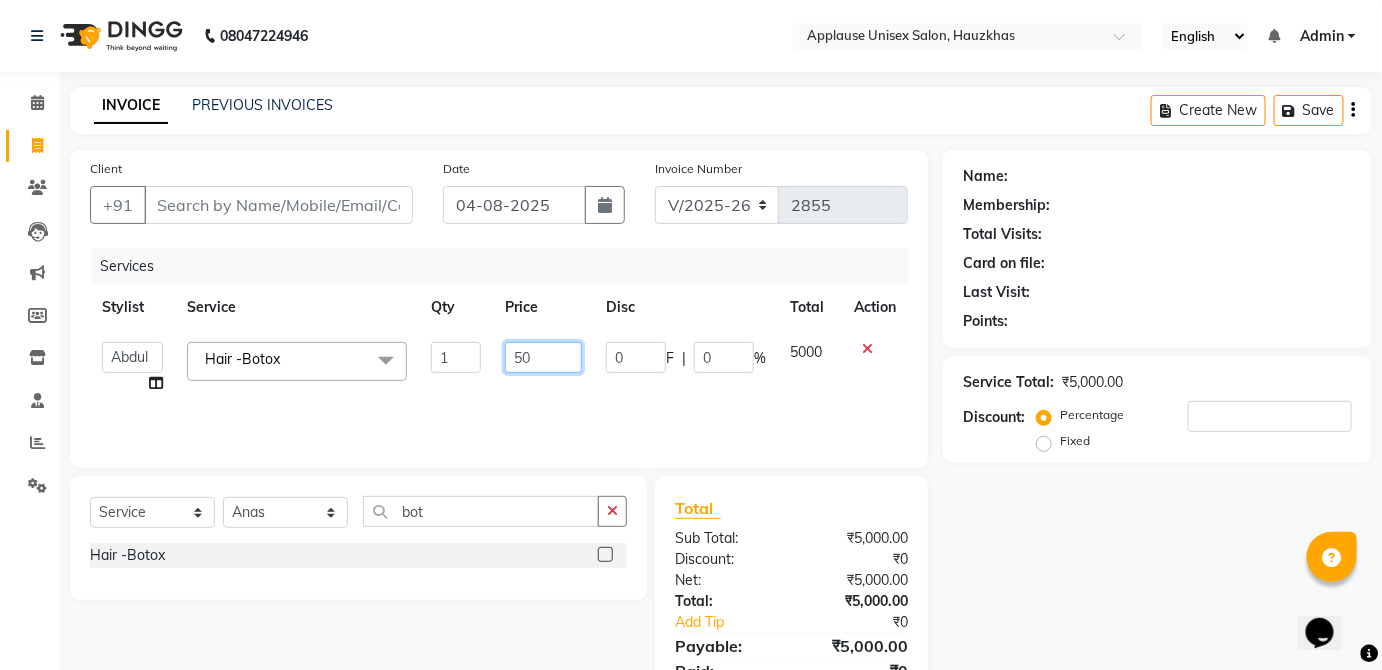type on "5" 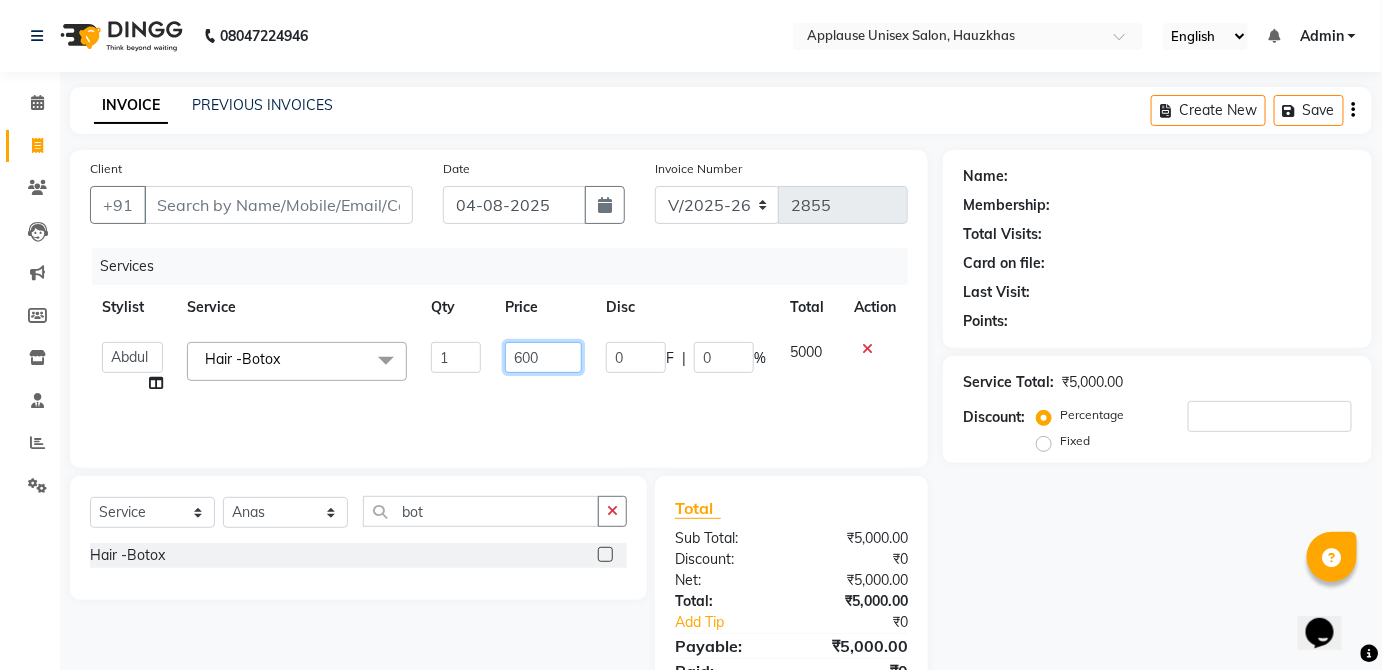 type on "6000" 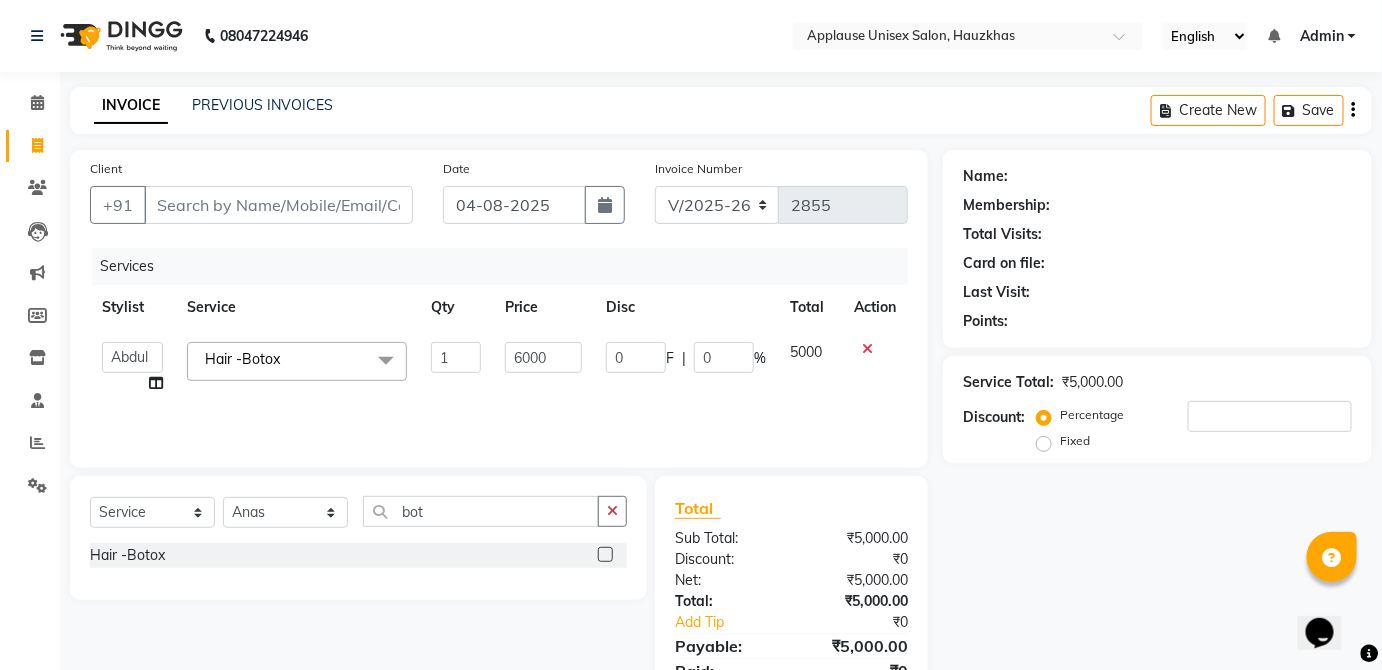 click on "5000" 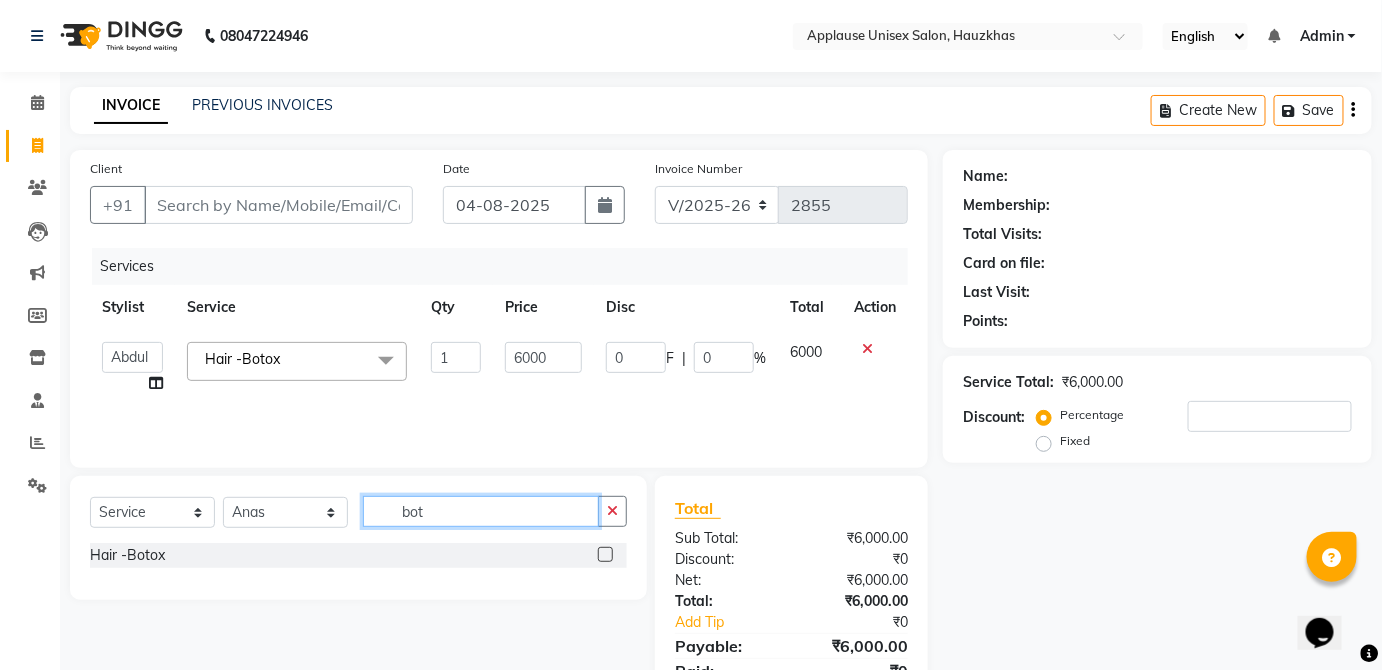 click on "bot" 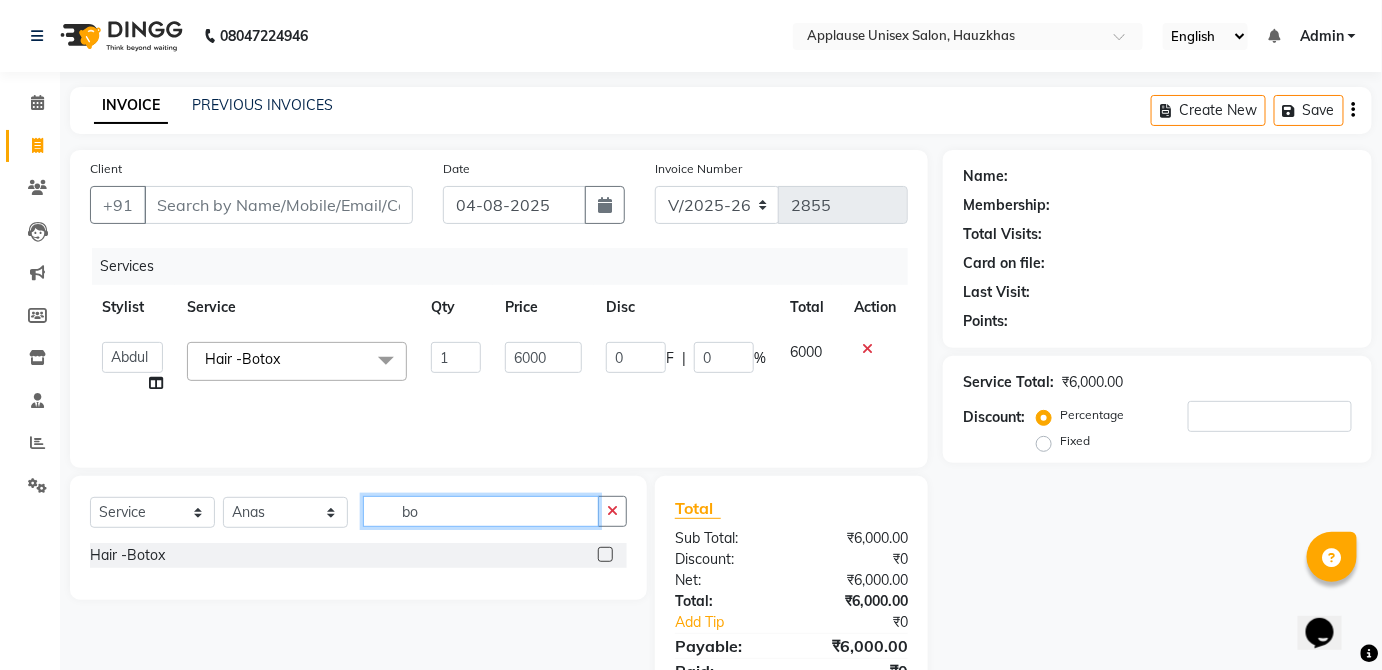 type on "b" 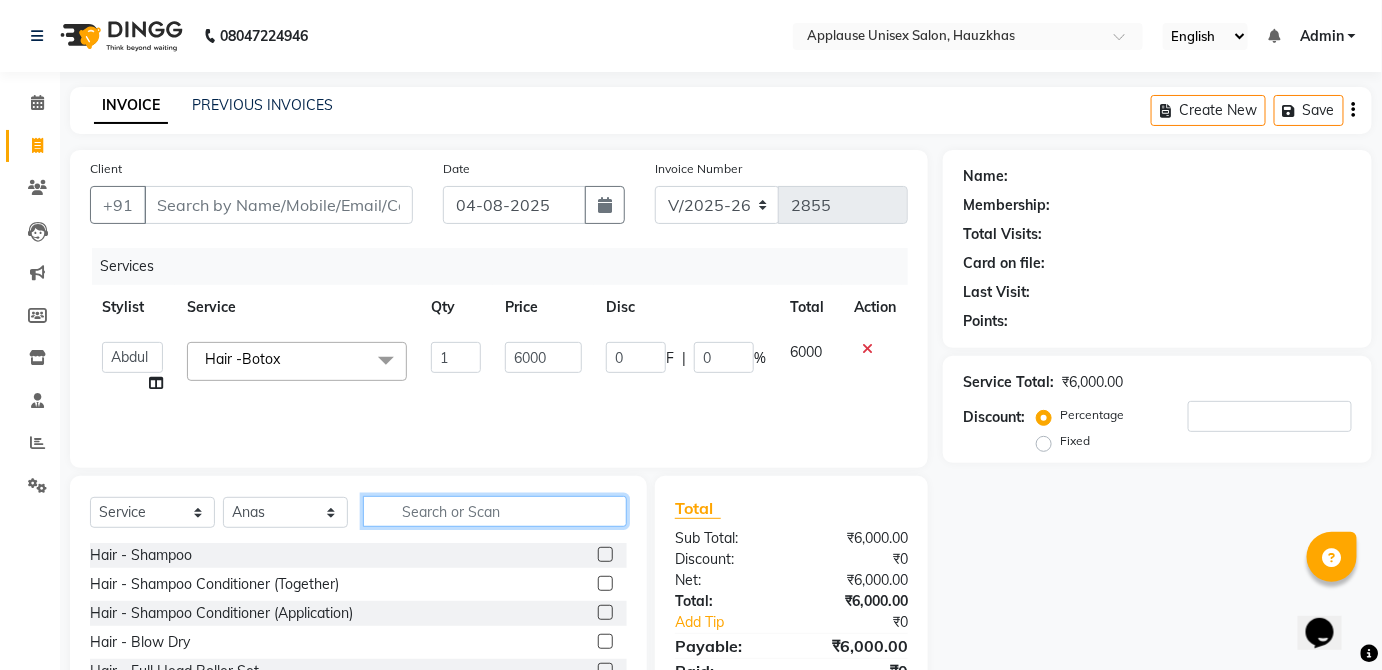type 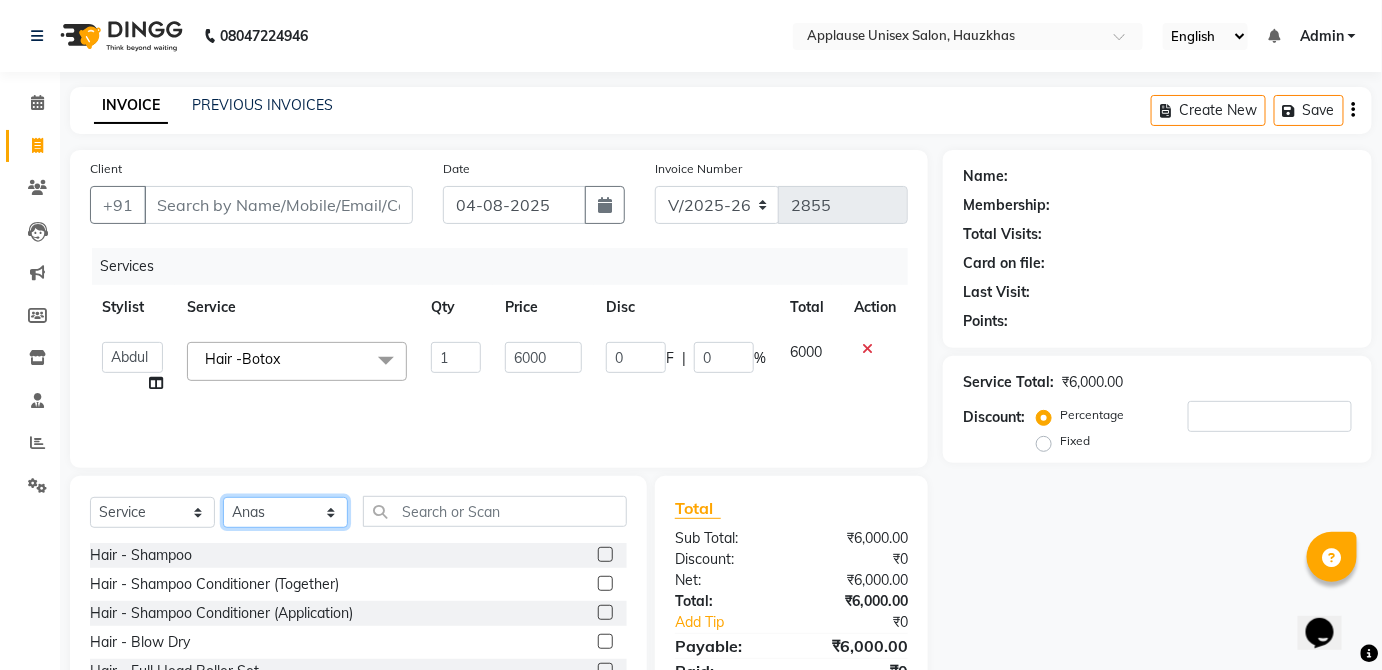 click on "Select Stylist [FIRST] [FIRST] [FIRST] [FIRST] [FIRST] [FIRST] [FIRST] [FIRST] [FIRST] [FIRST] [FIRST] [FIRST] [FIRST] [FIRST] [FIRST] [FIRST] [FIRST] [FIRST] [FIRST] [FIRST] [FIRST]" 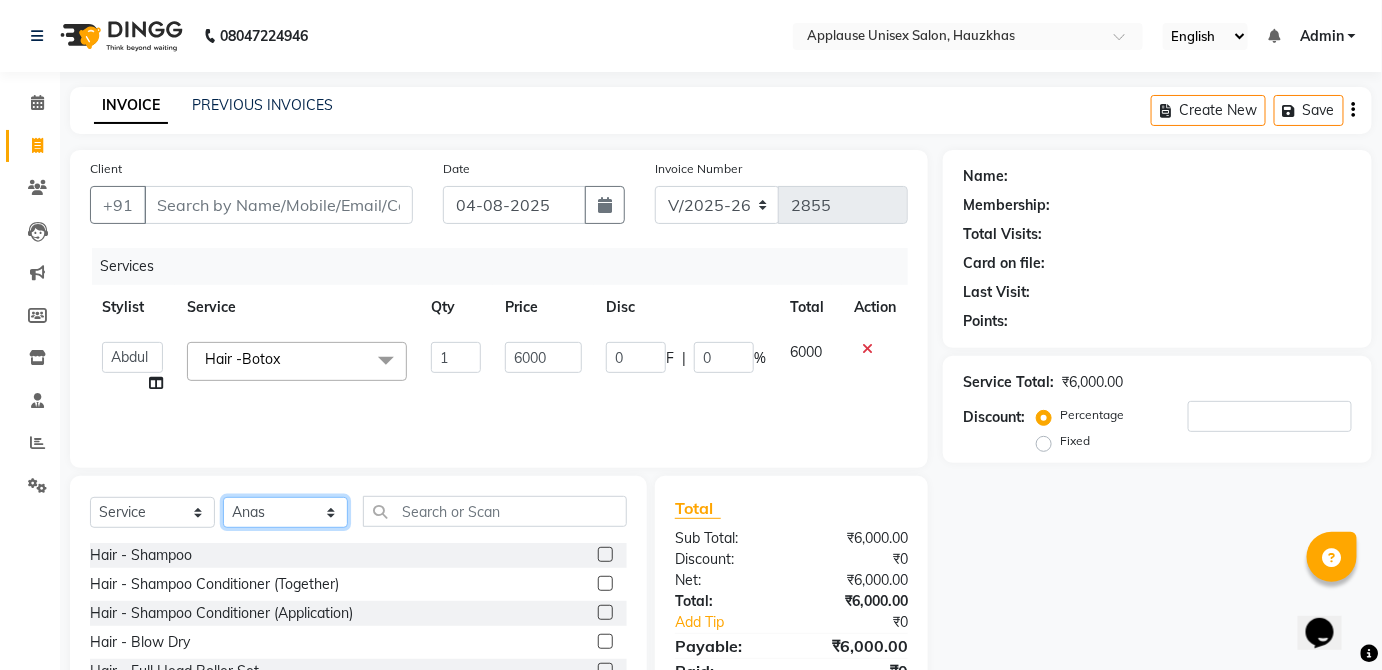 select on "64973" 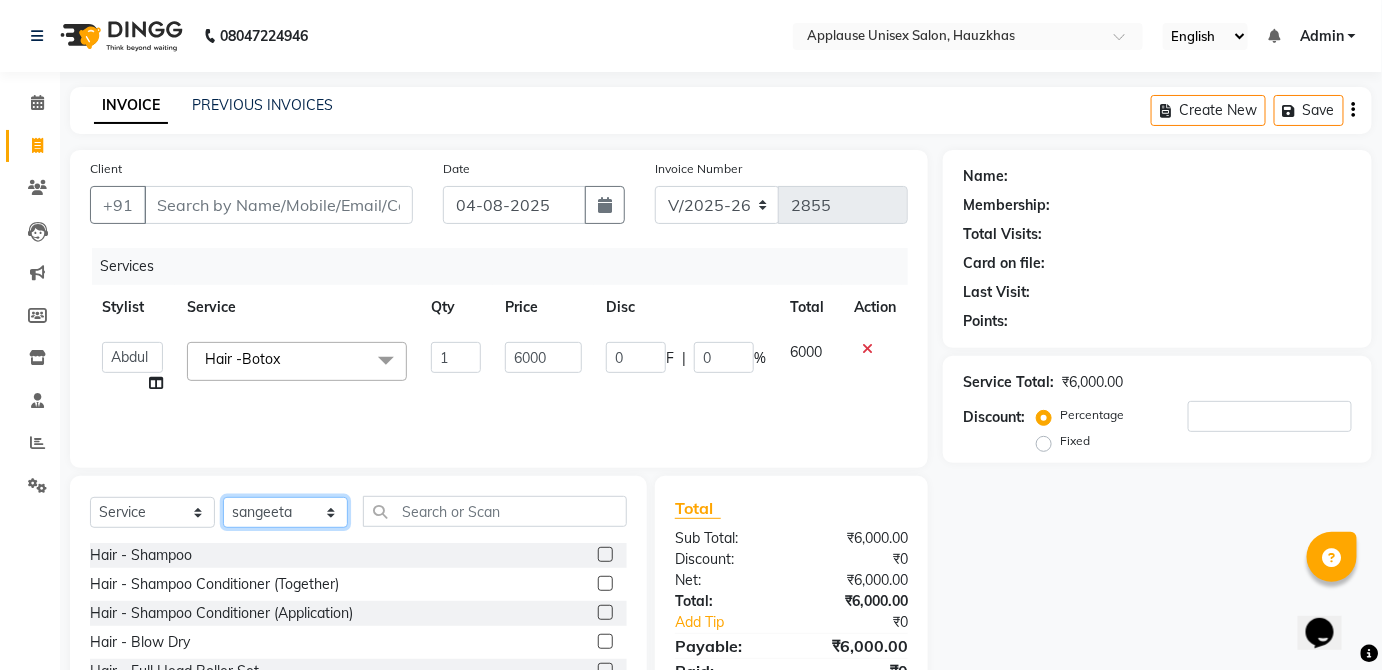 click on "Select Stylist [FIRST] [FIRST] [FIRST] [FIRST] [FIRST] [FIRST] [FIRST] [FIRST] [FIRST] [FIRST] [FIRST] [FIRST] [FIRST] [FIRST] [FIRST] [FIRST] [FIRST] [FIRST] [FIRST] [FIRST] [FIRST]" 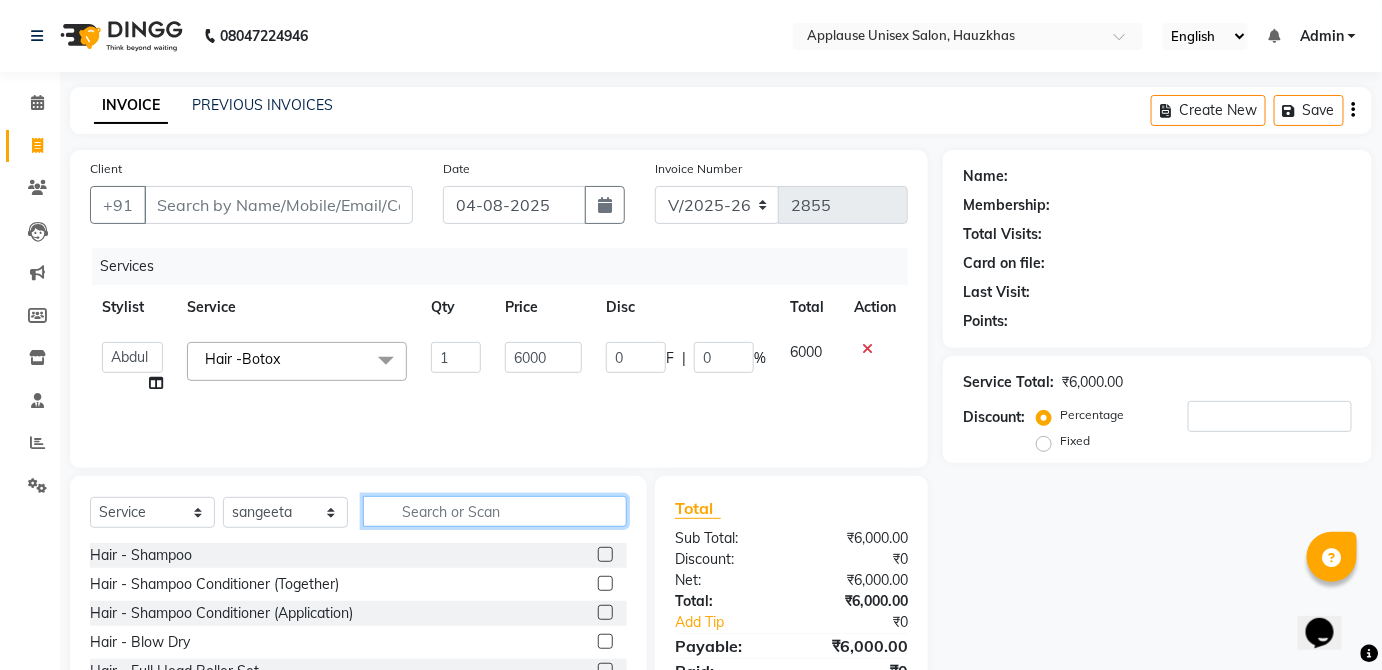 click 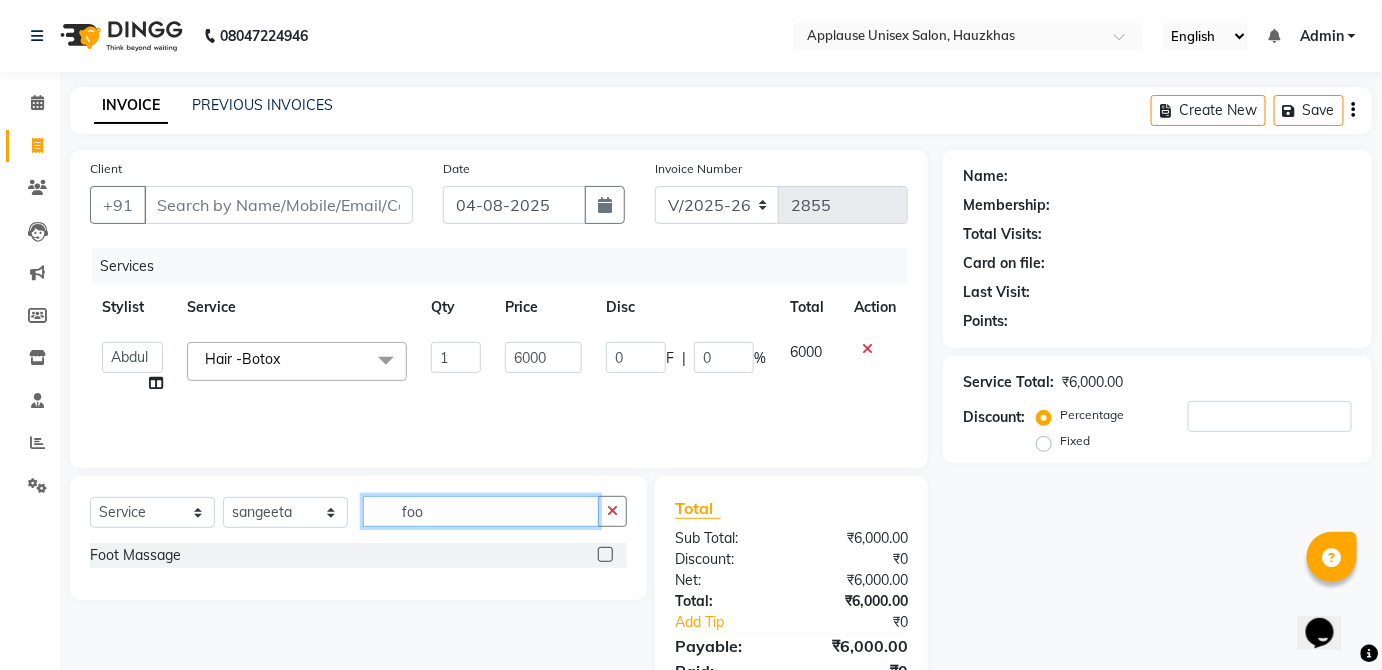 type on "foo" 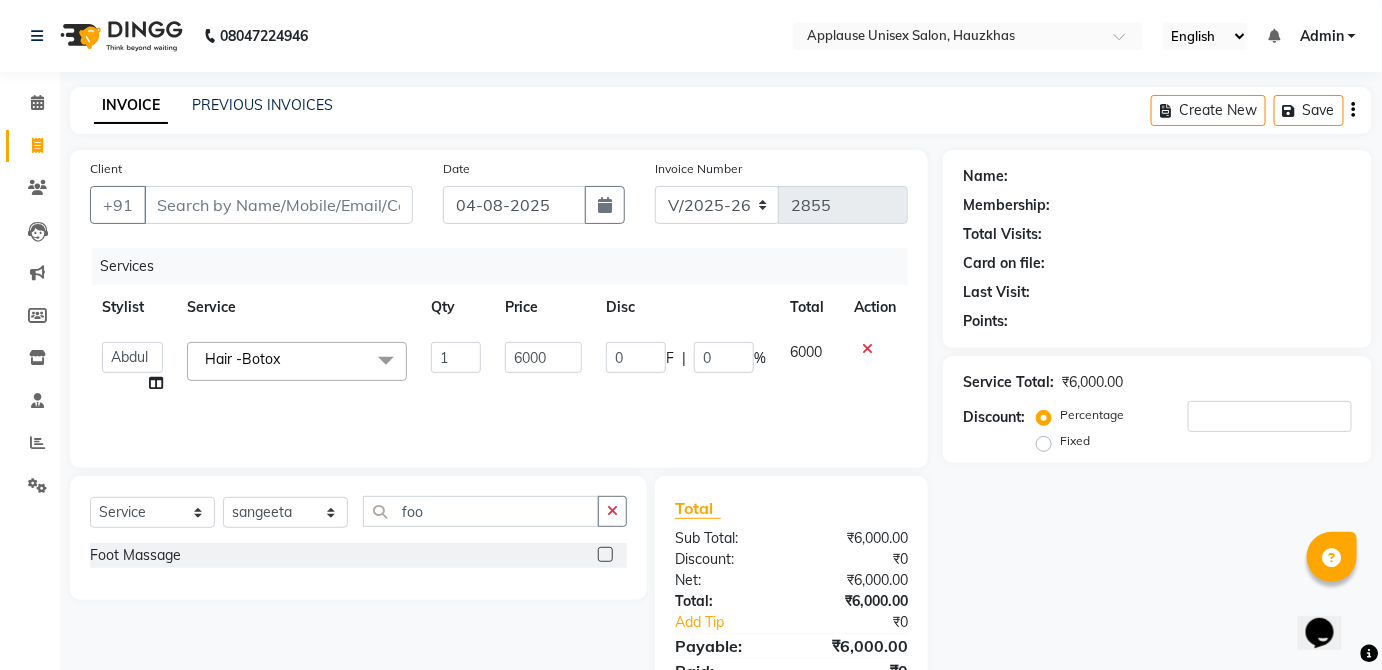 click 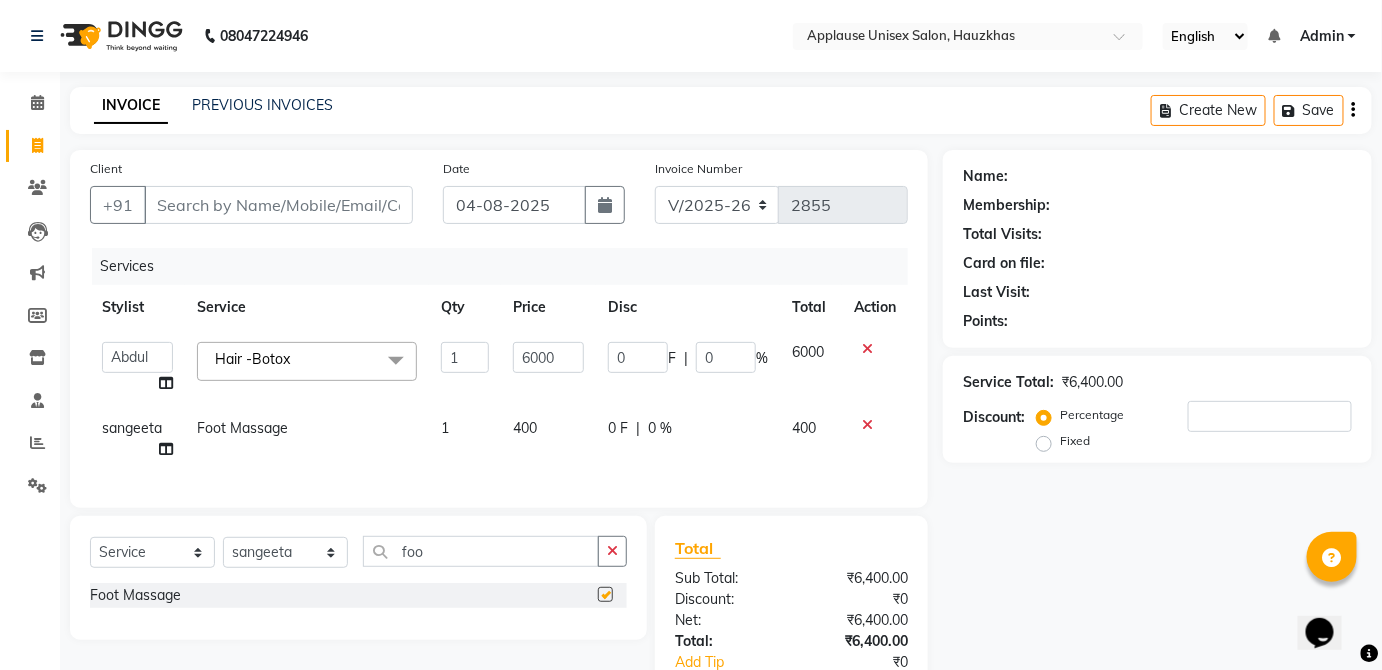 click on "0 F | 0 %" 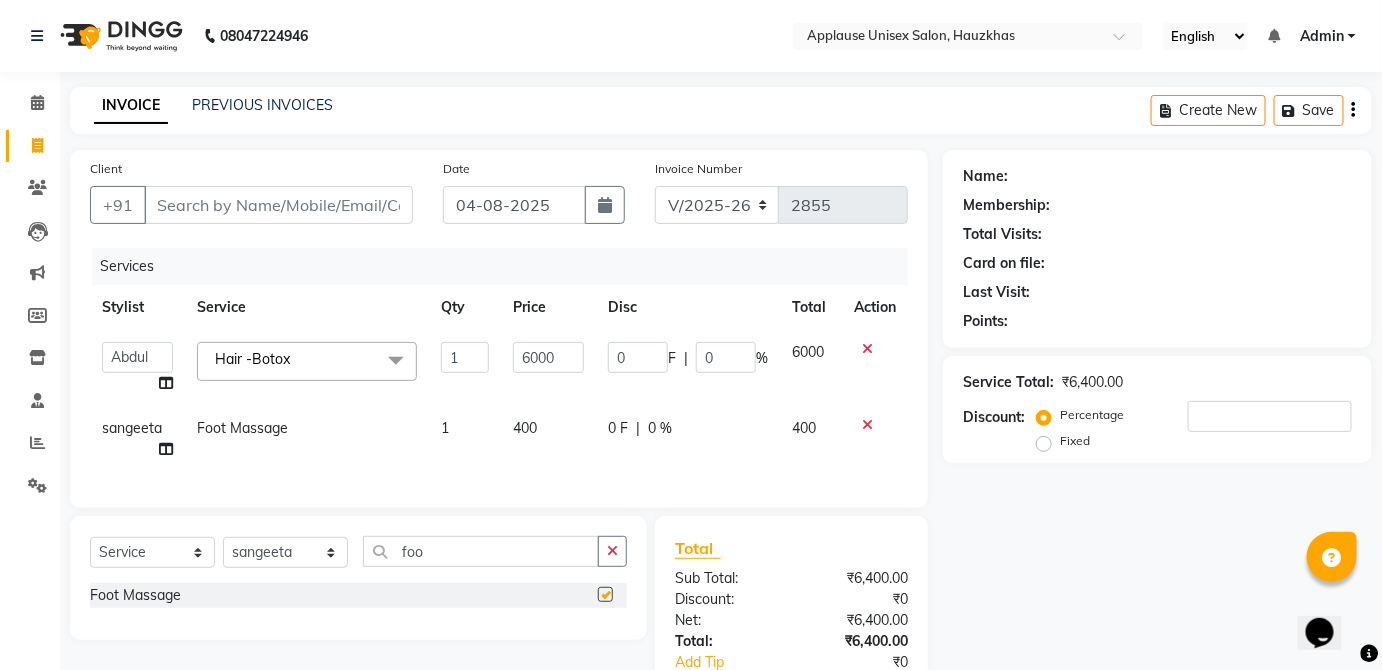 select on "64973" 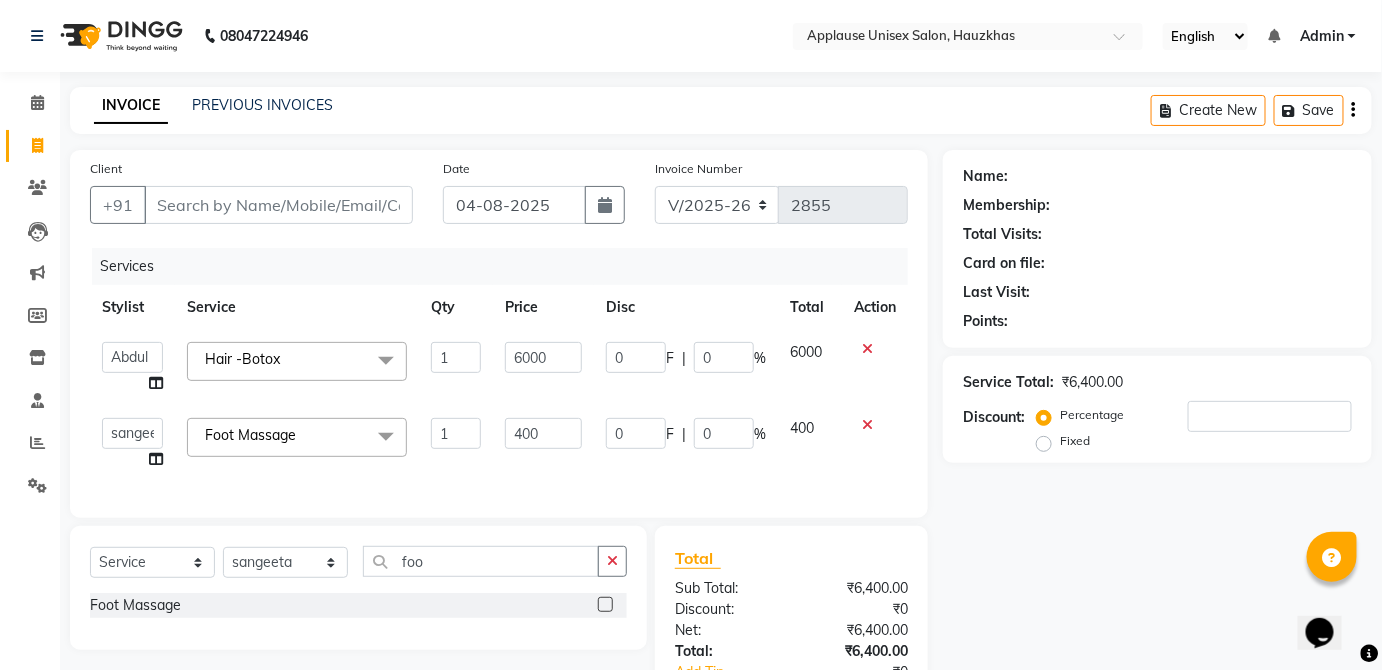checkbox on "false" 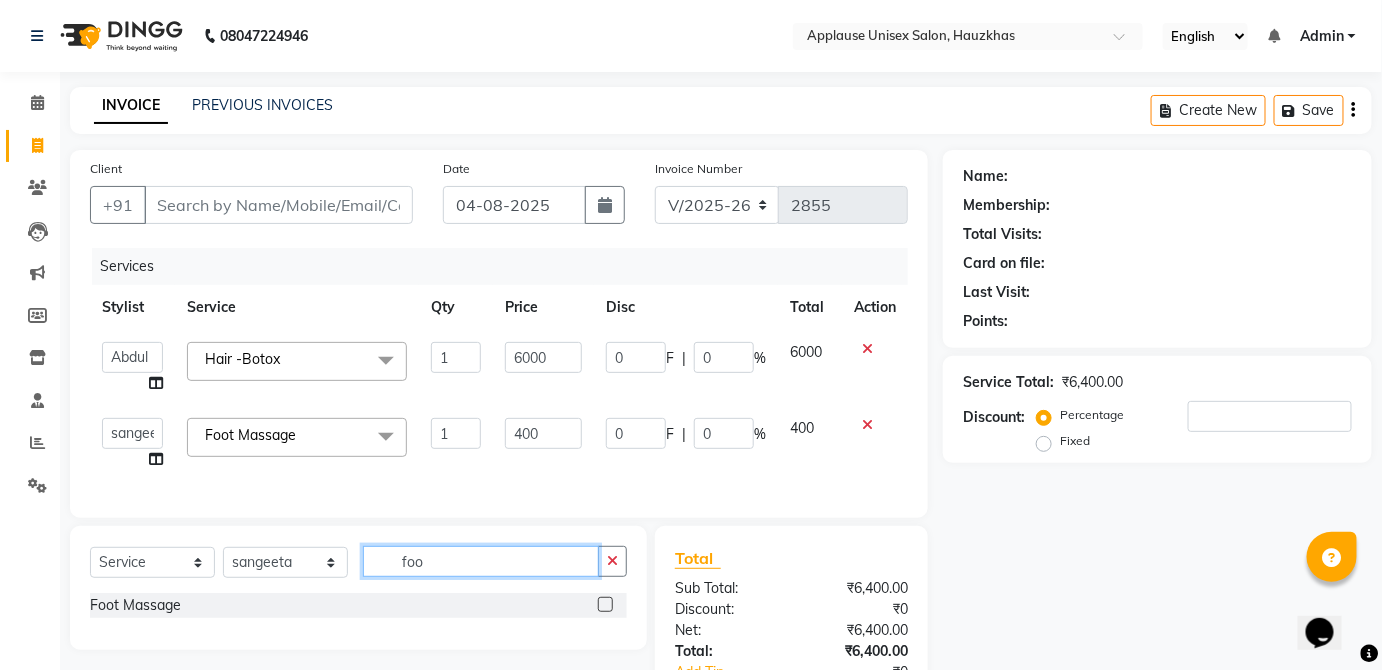 click on "foo" 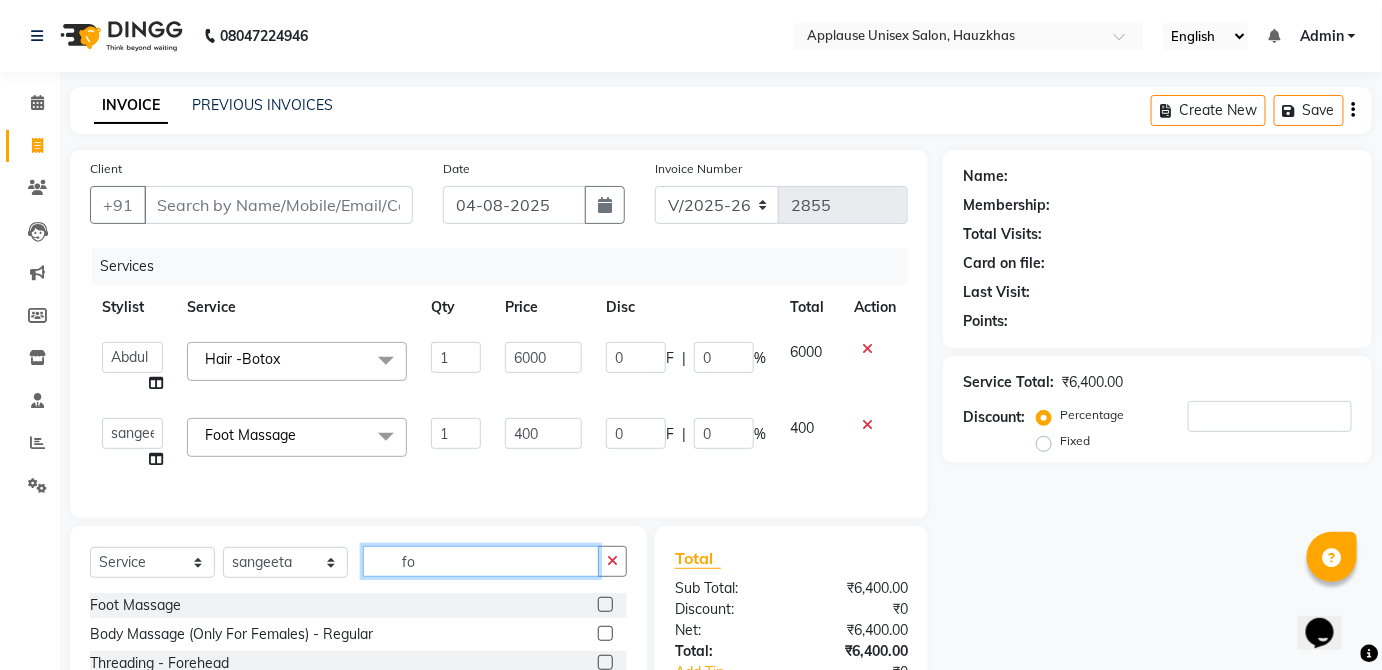 type on "f" 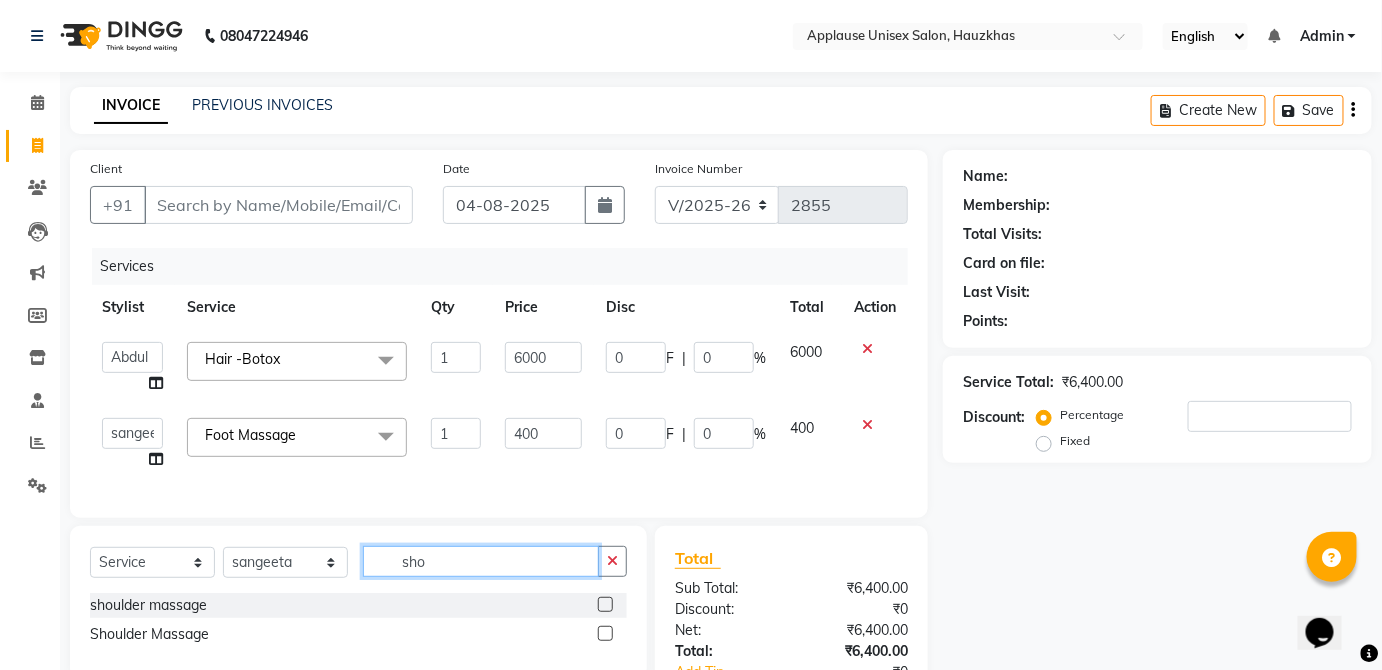 type on "sho" 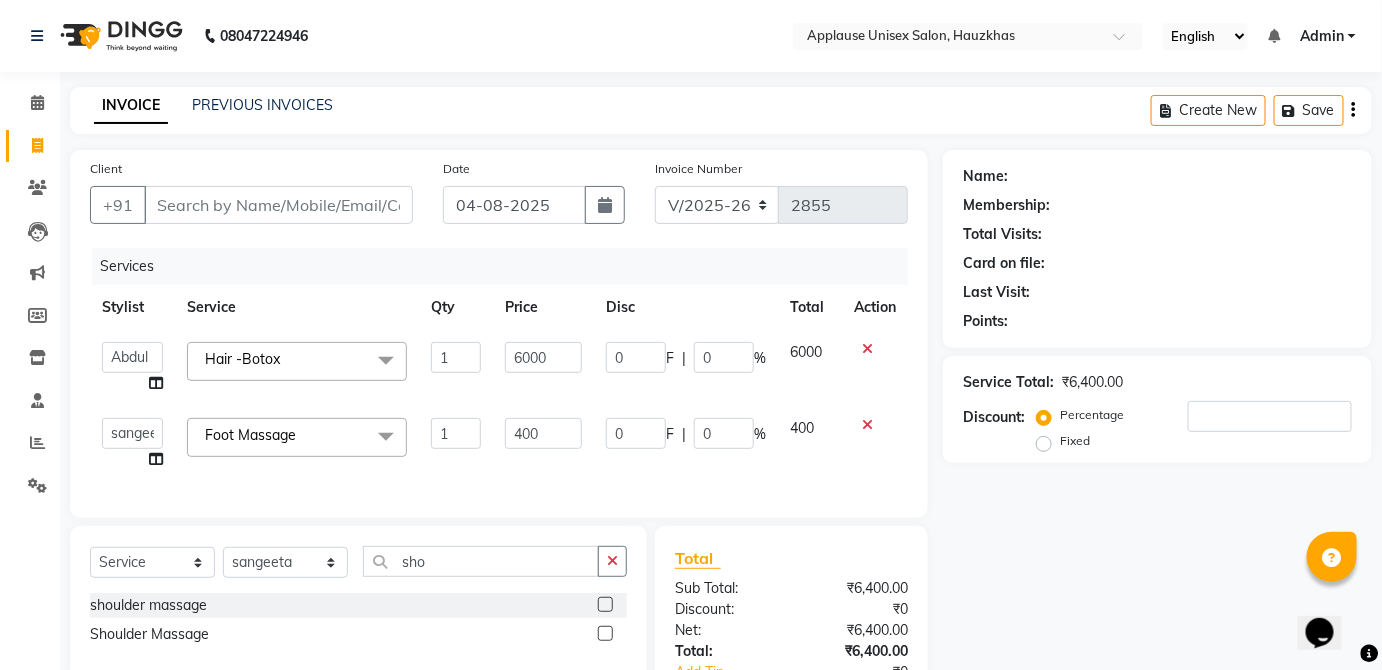 click 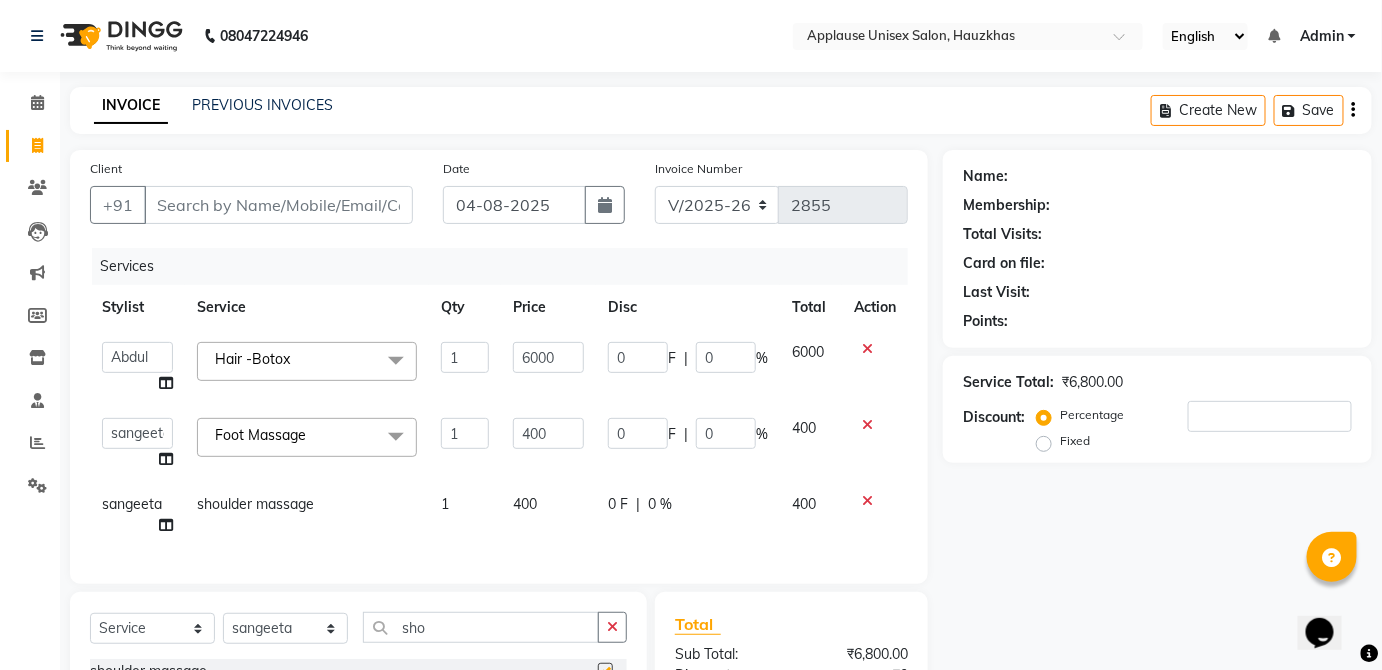 click on "0 F | 0 %" 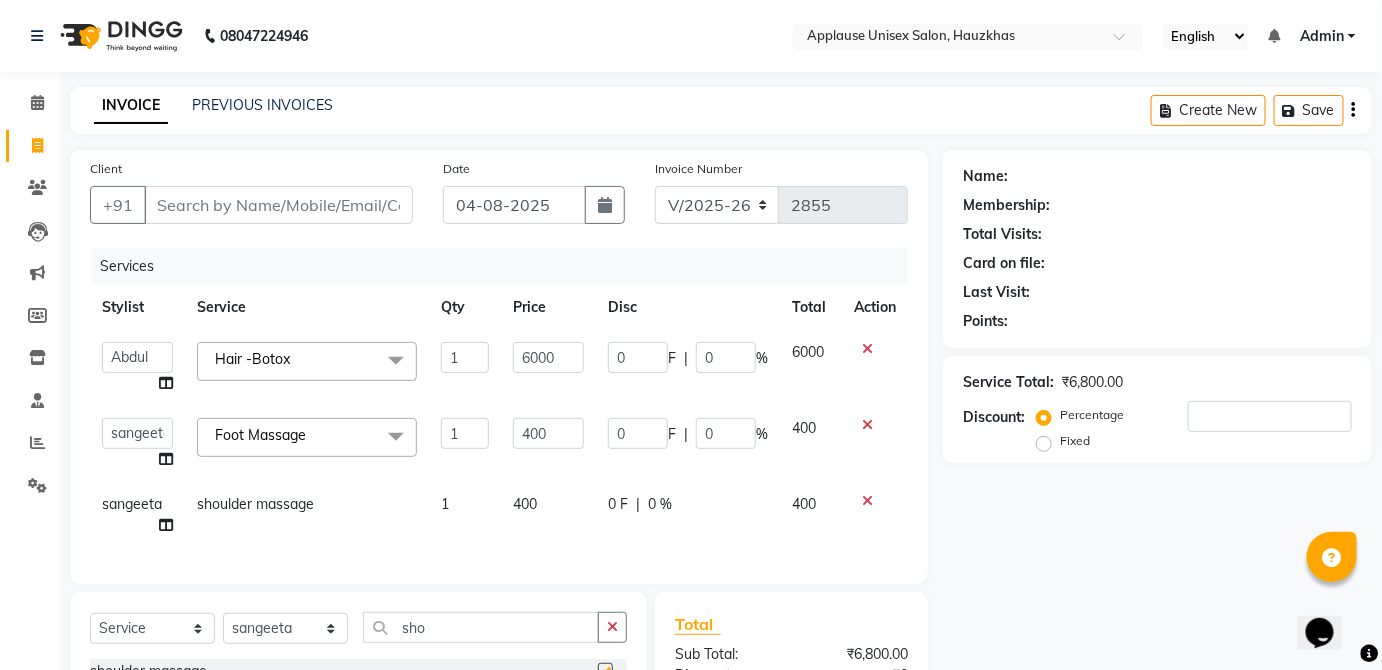 select on "64973" 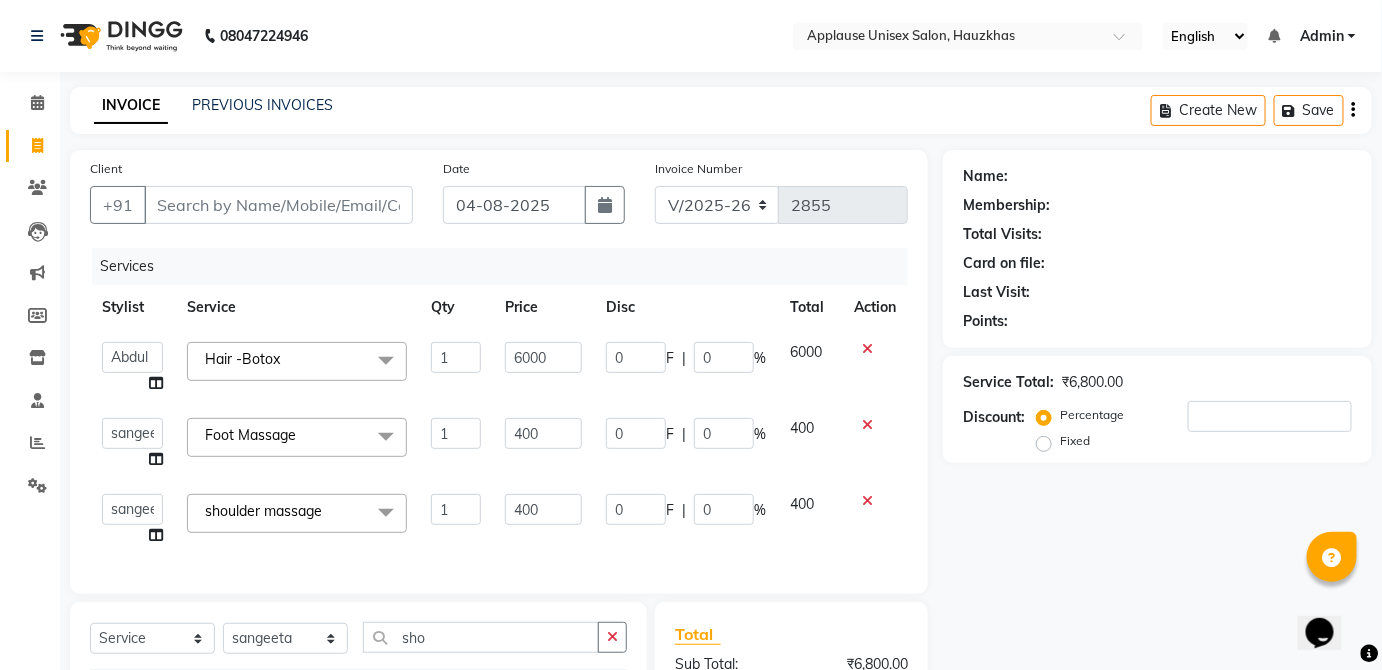 checkbox on "false" 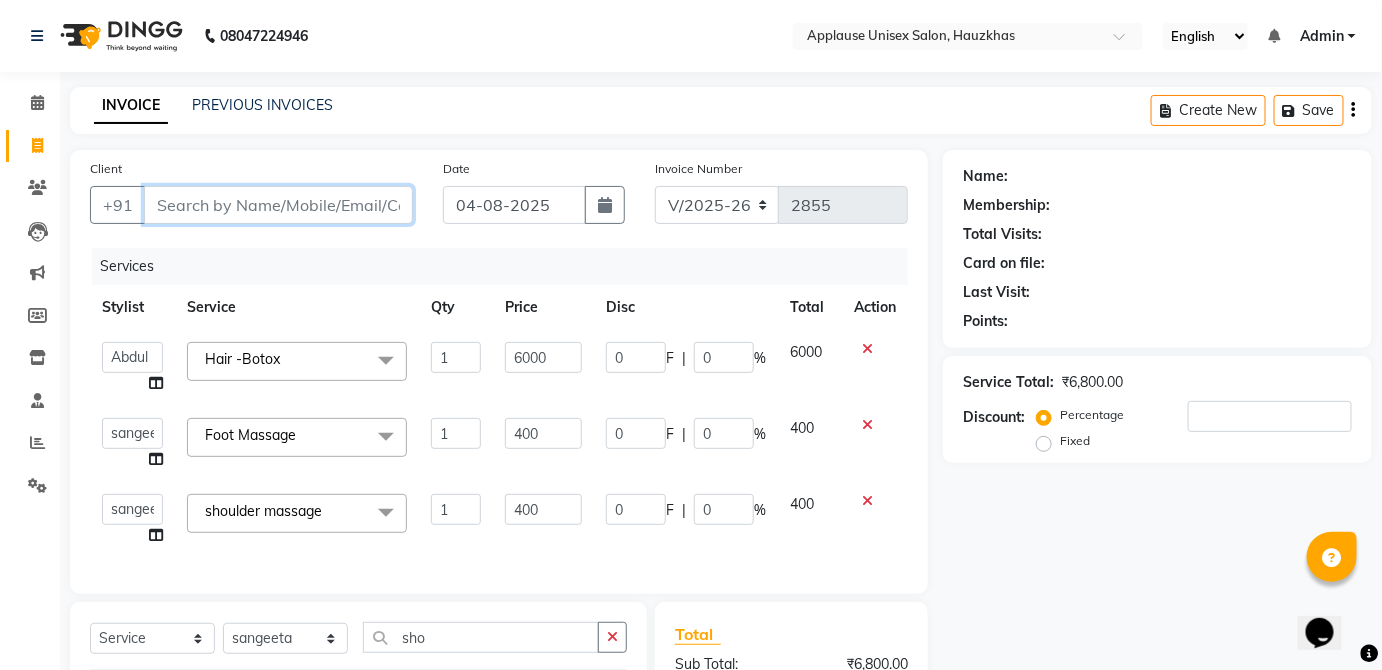 click on "Client" at bounding box center (278, 205) 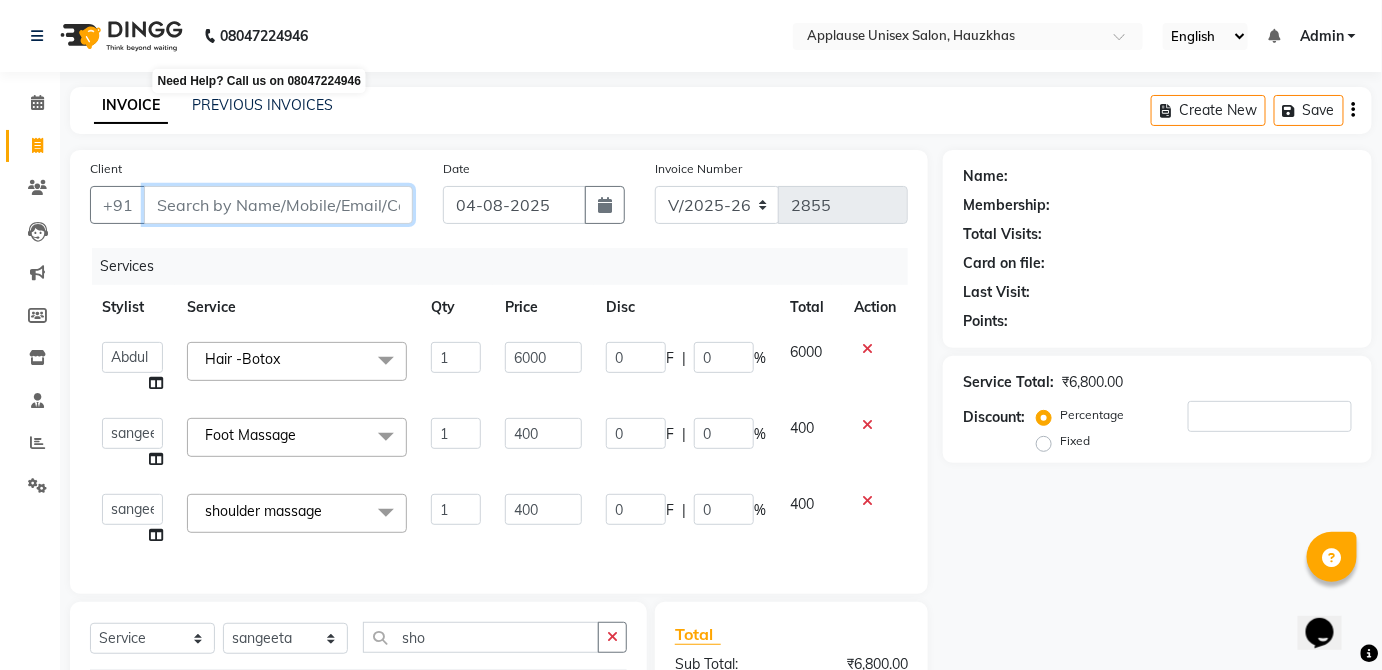 type on "s" 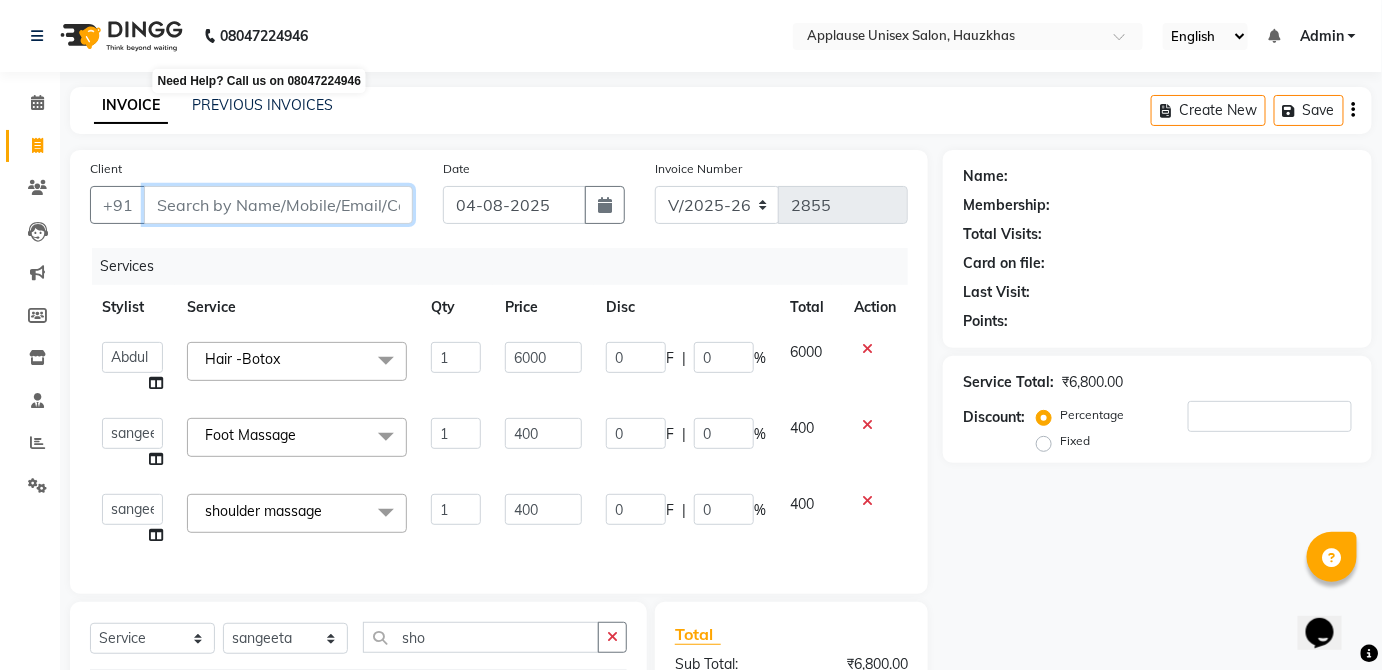 type on "0" 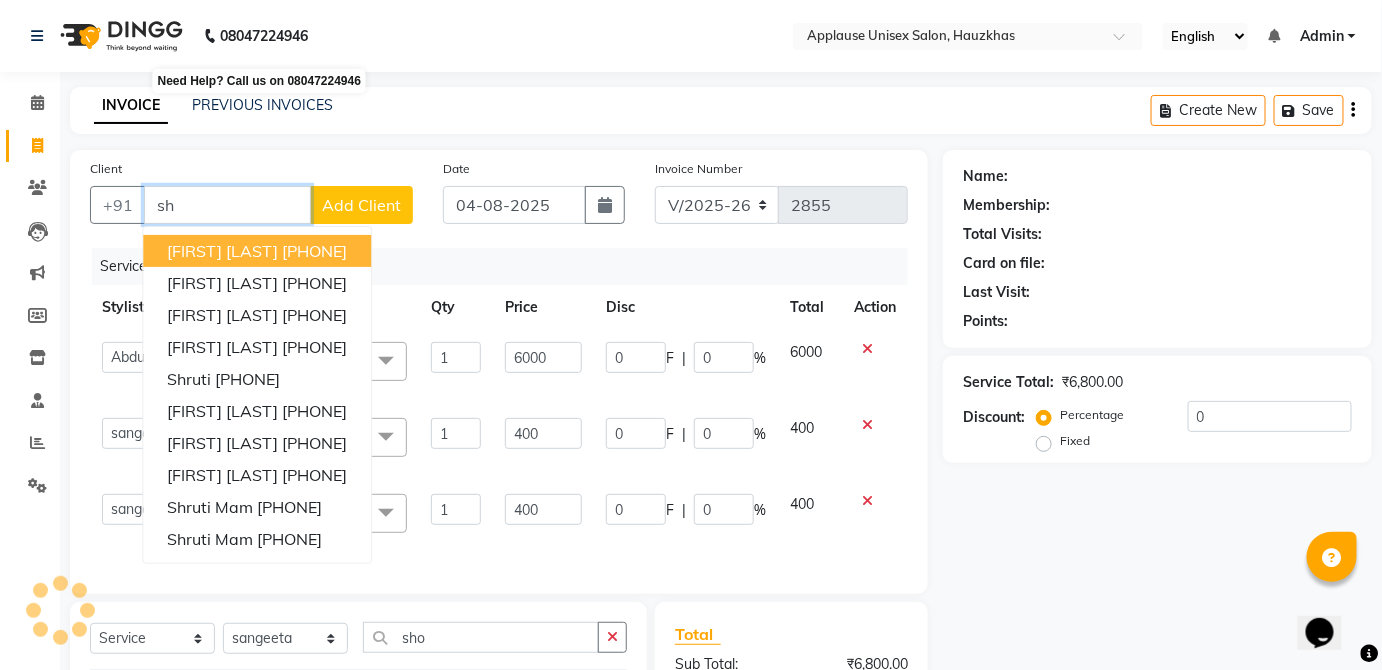 type on "s" 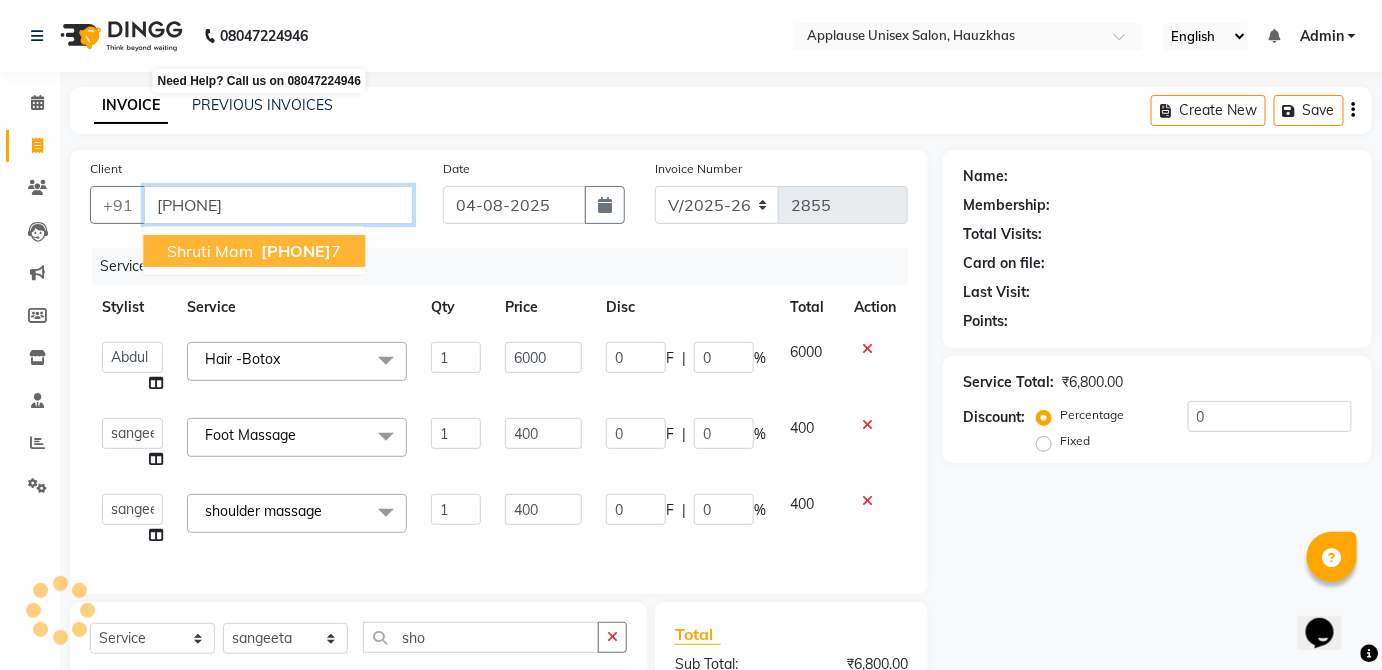 type on "[PHONE]" 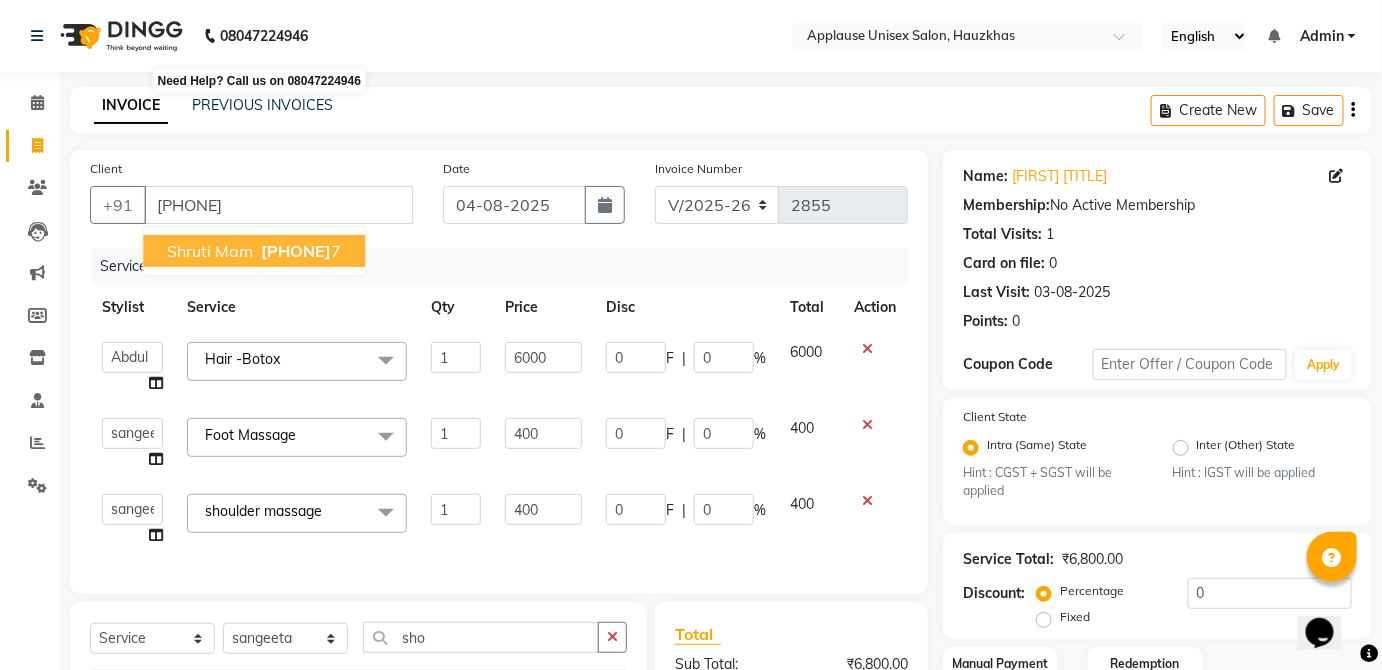 click on "[FIRST] [TITLE] [PHONE]" at bounding box center (254, 251) 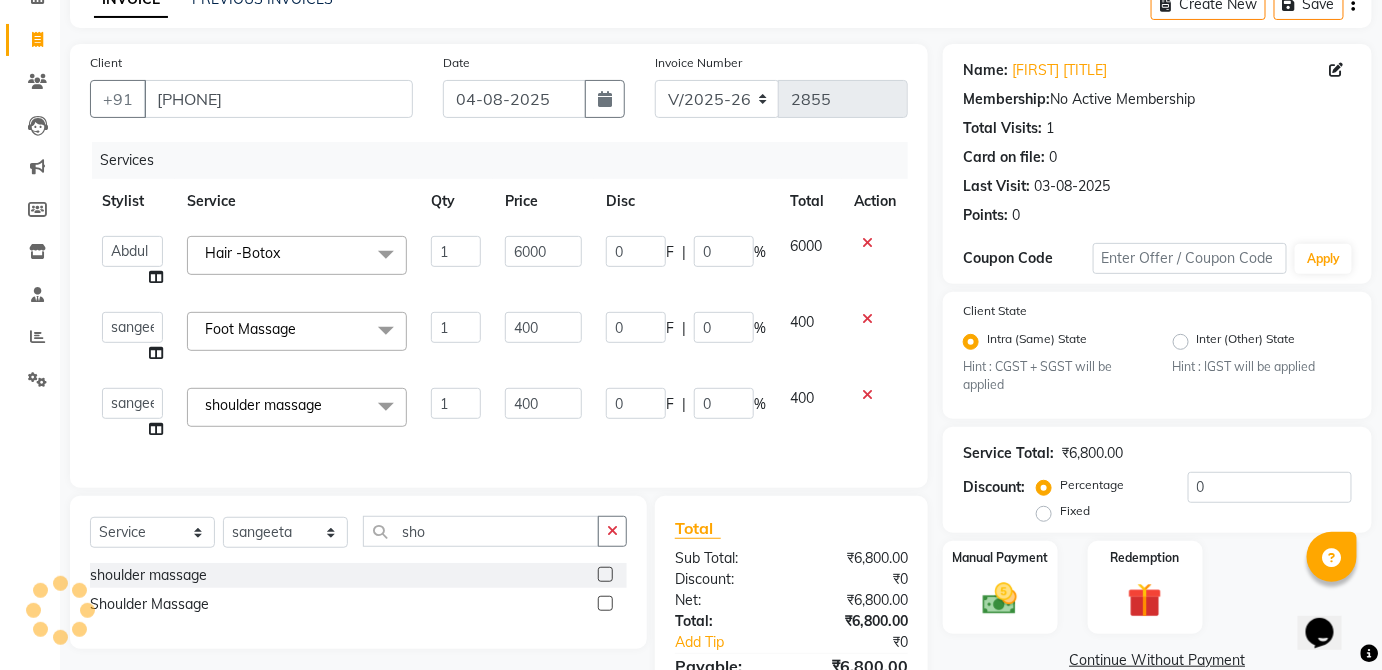 scroll, scrollTop: 153, scrollLeft: 0, axis: vertical 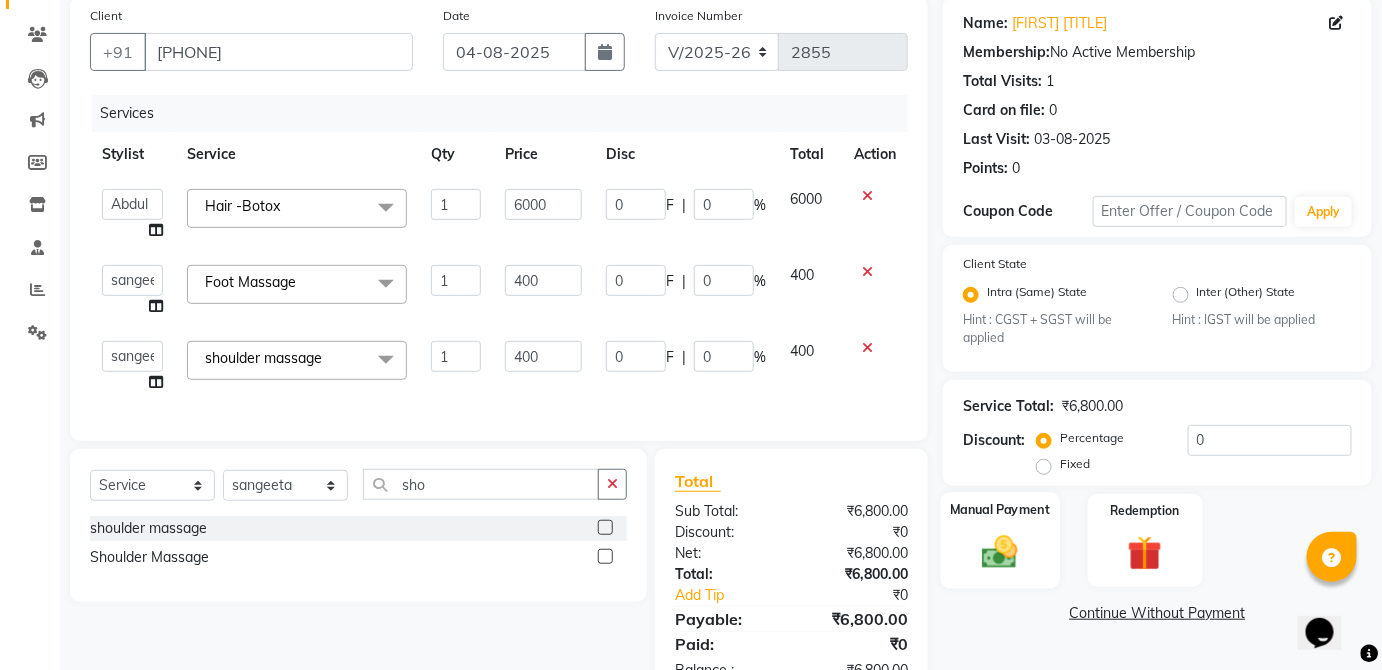 click 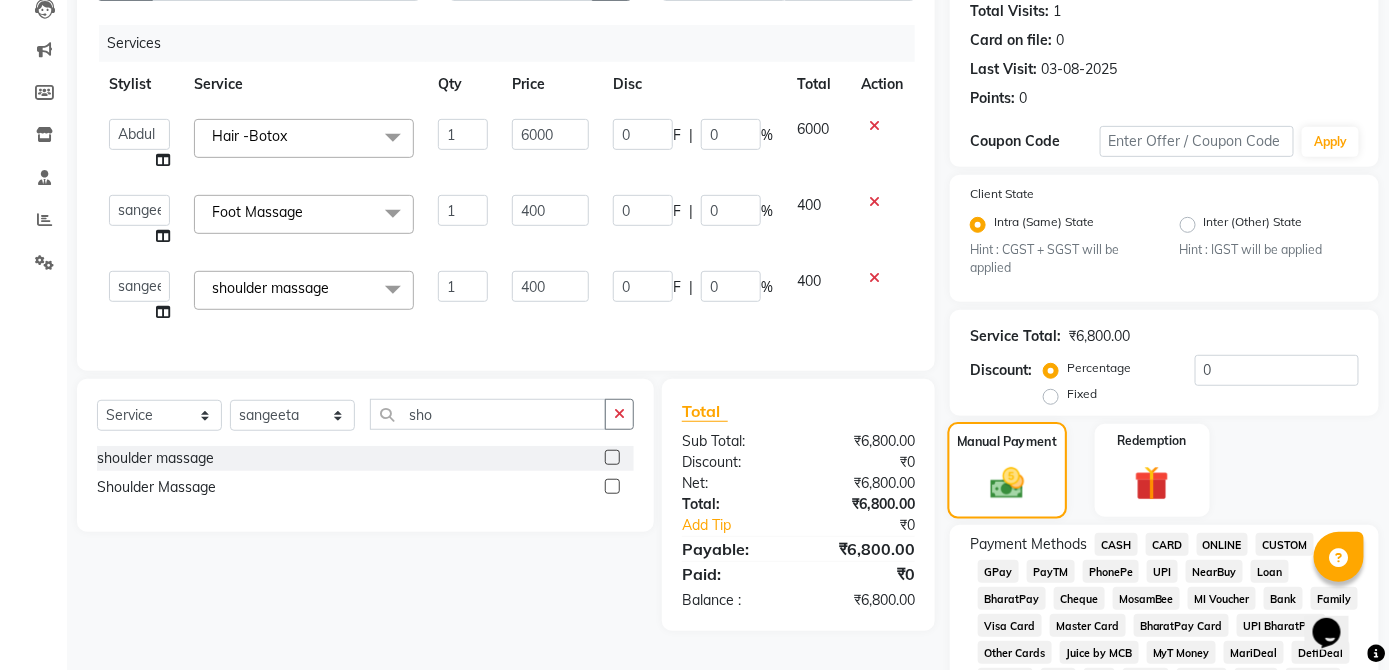 scroll, scrollTop: 0, scrollLeft: 0, axis: both 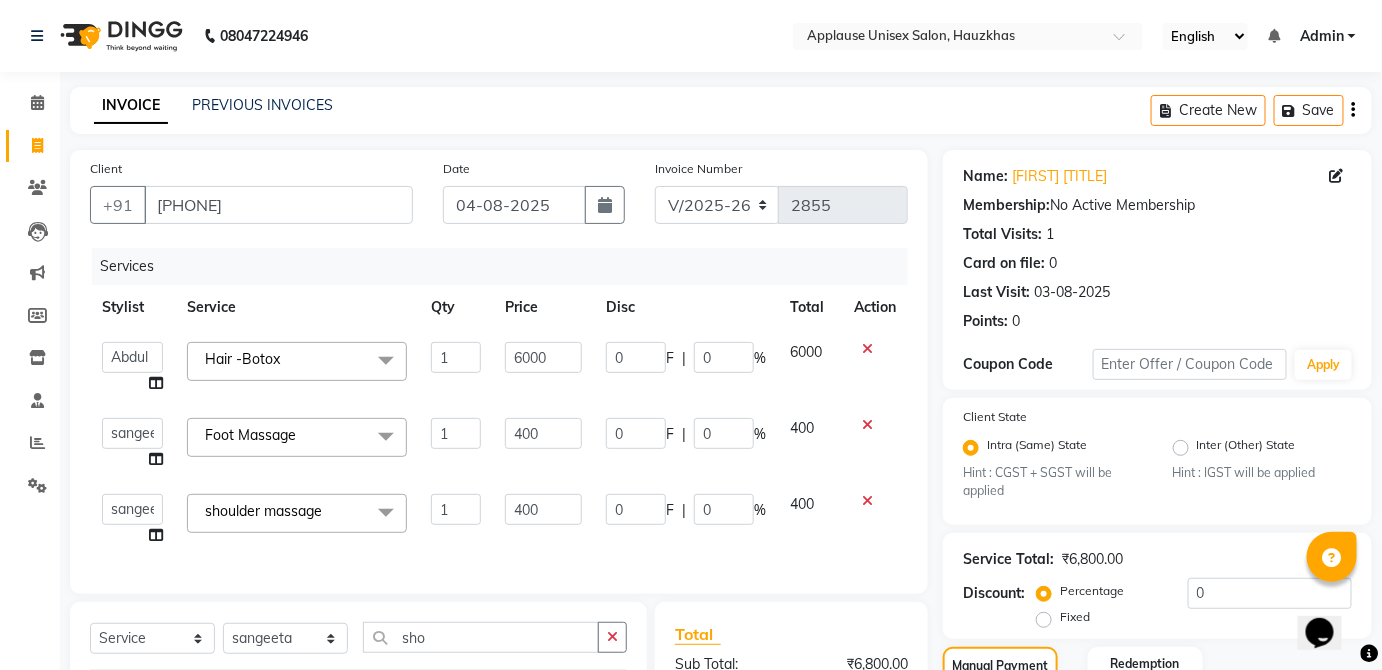 click on "Name: [FIRST] [TITLE]" 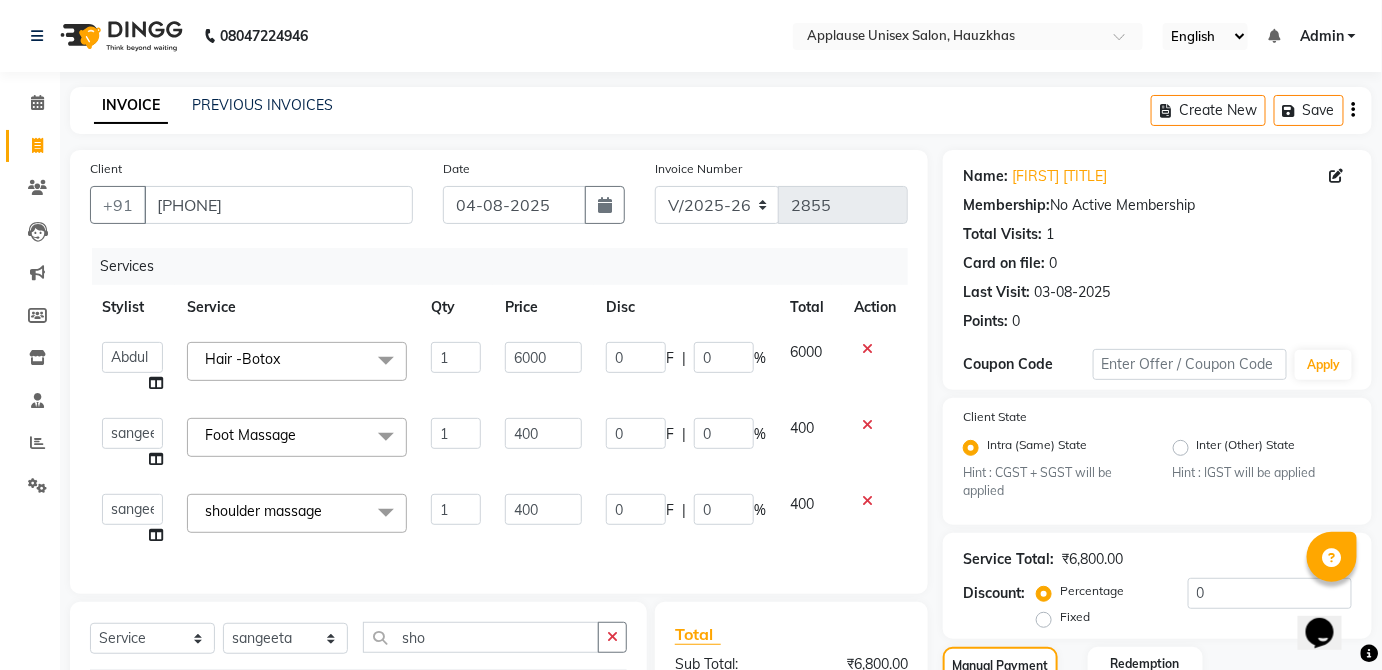 click 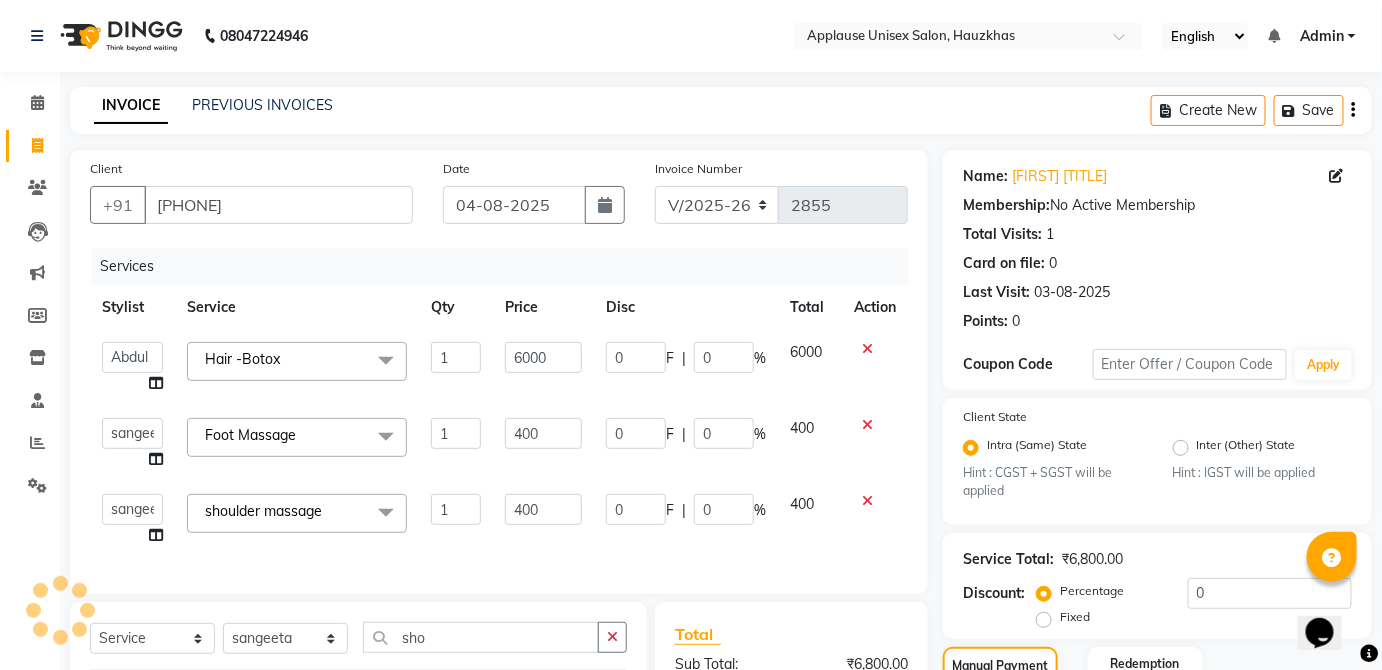 select on "female" 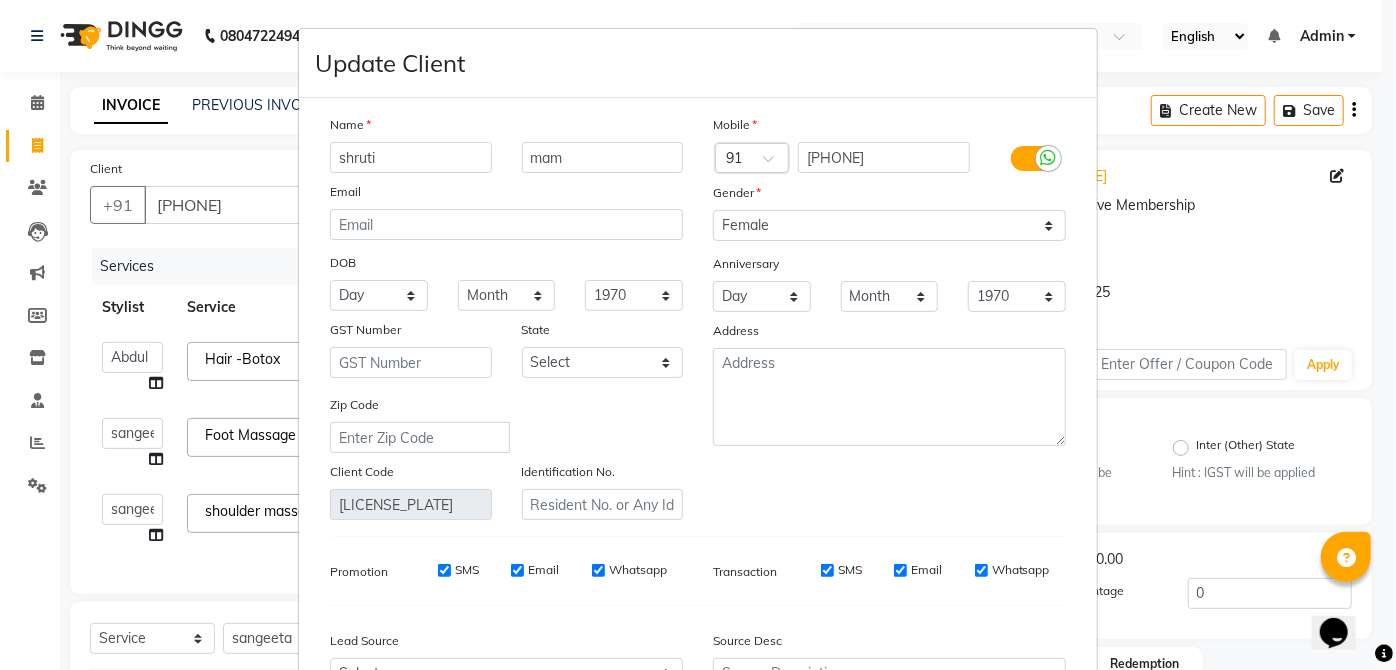 click on "shruti" at bounding box center [411, 157] 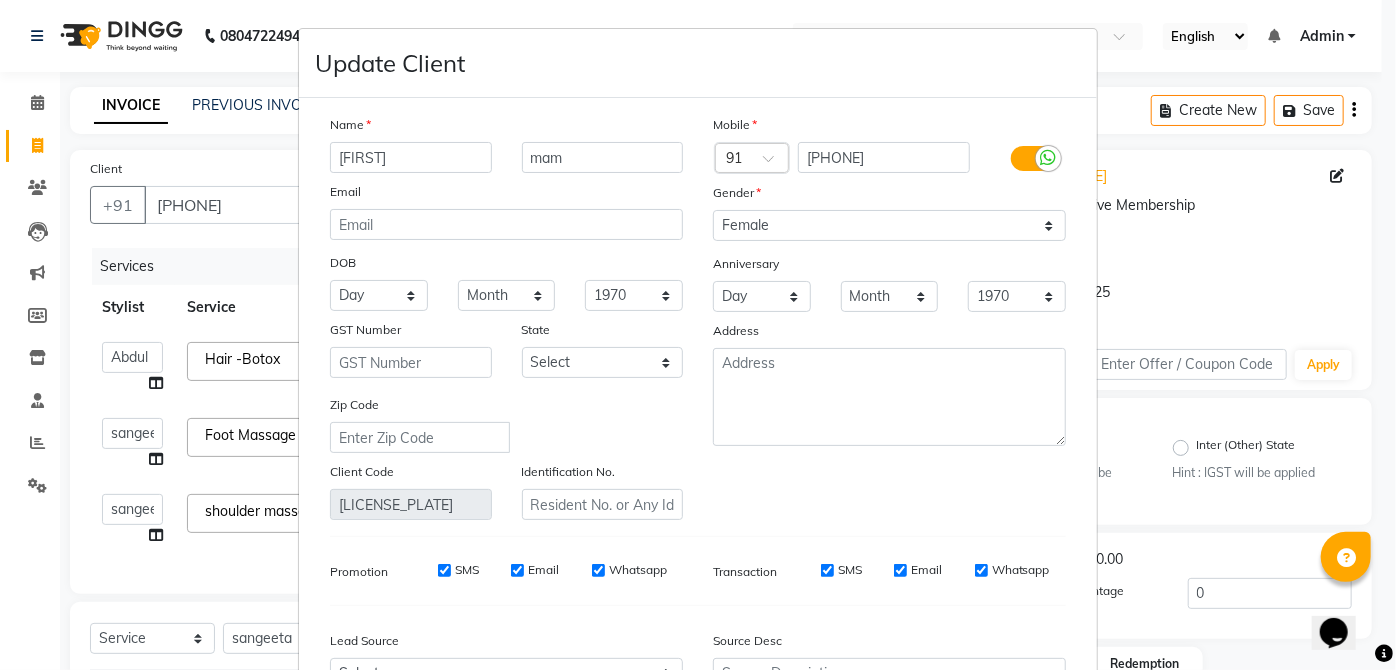 type on "[FIRST]" 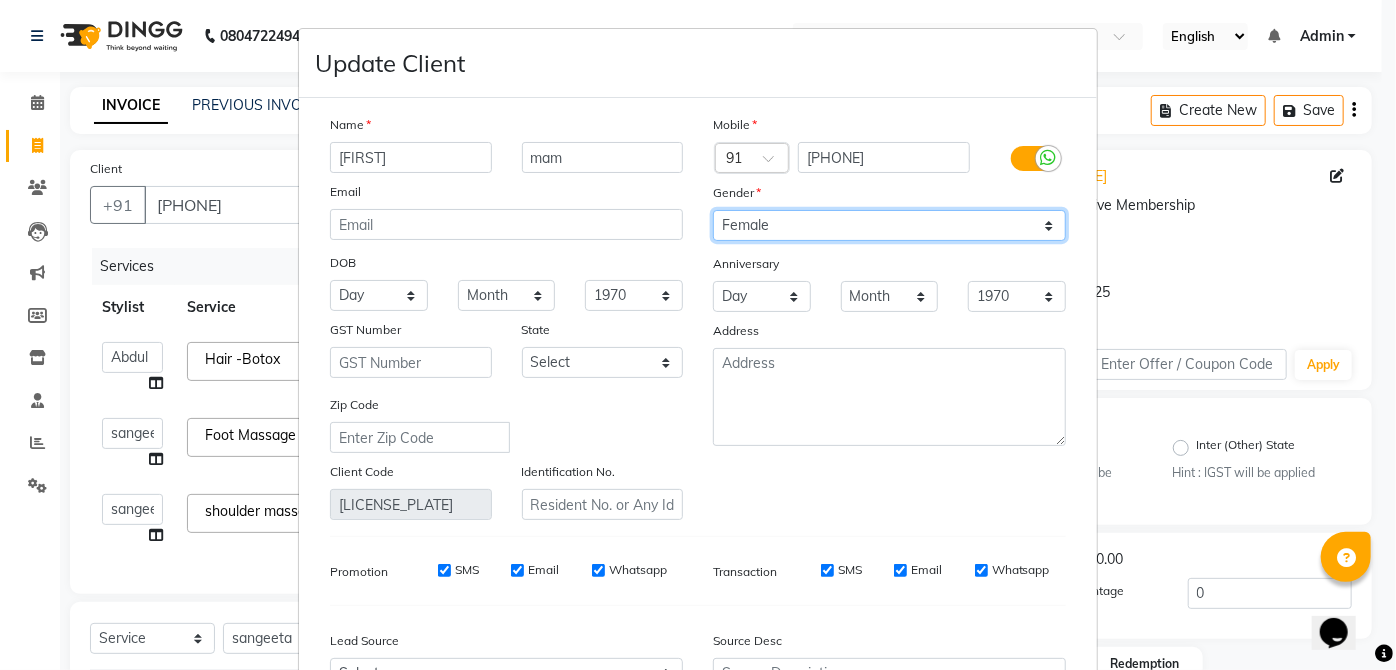 click on "Select Male Female Other Prefer Not To Say" at bounding box center (889, 225) 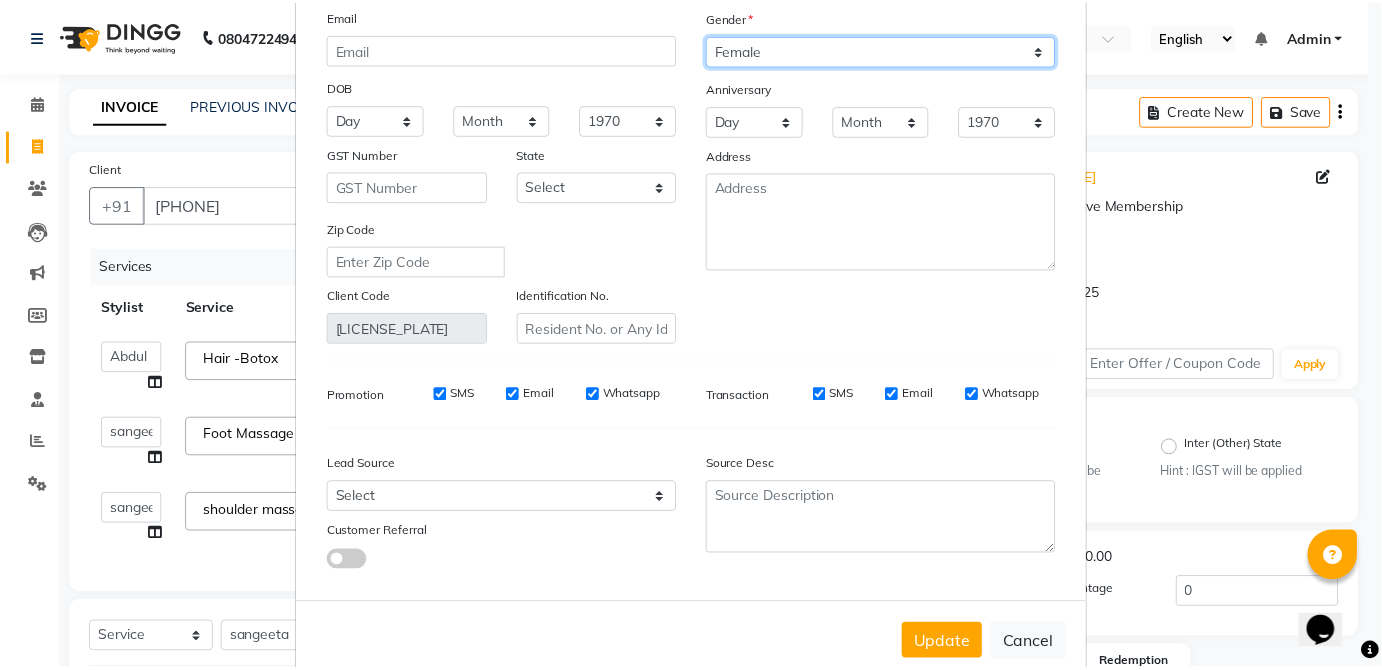 scroll, scrollTop: 216, scrollLeft: 0, axis: vertical 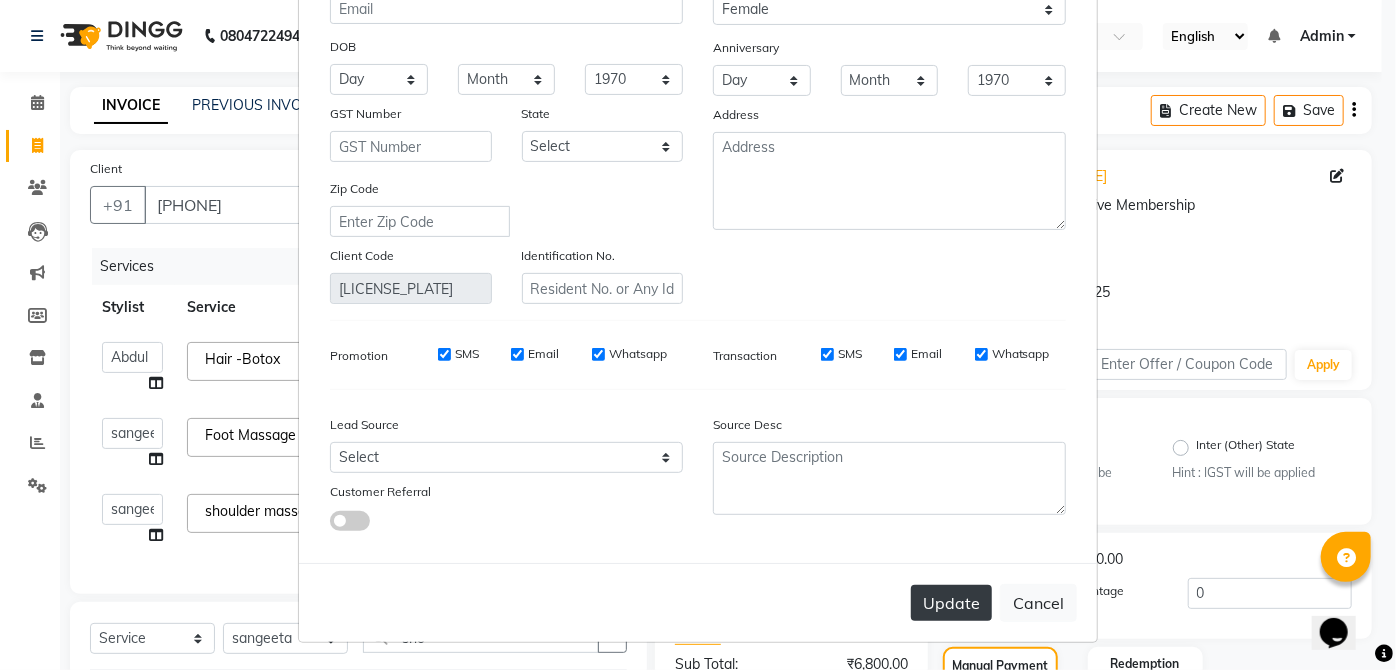 click on "Update" at bounding box center [951, 603] 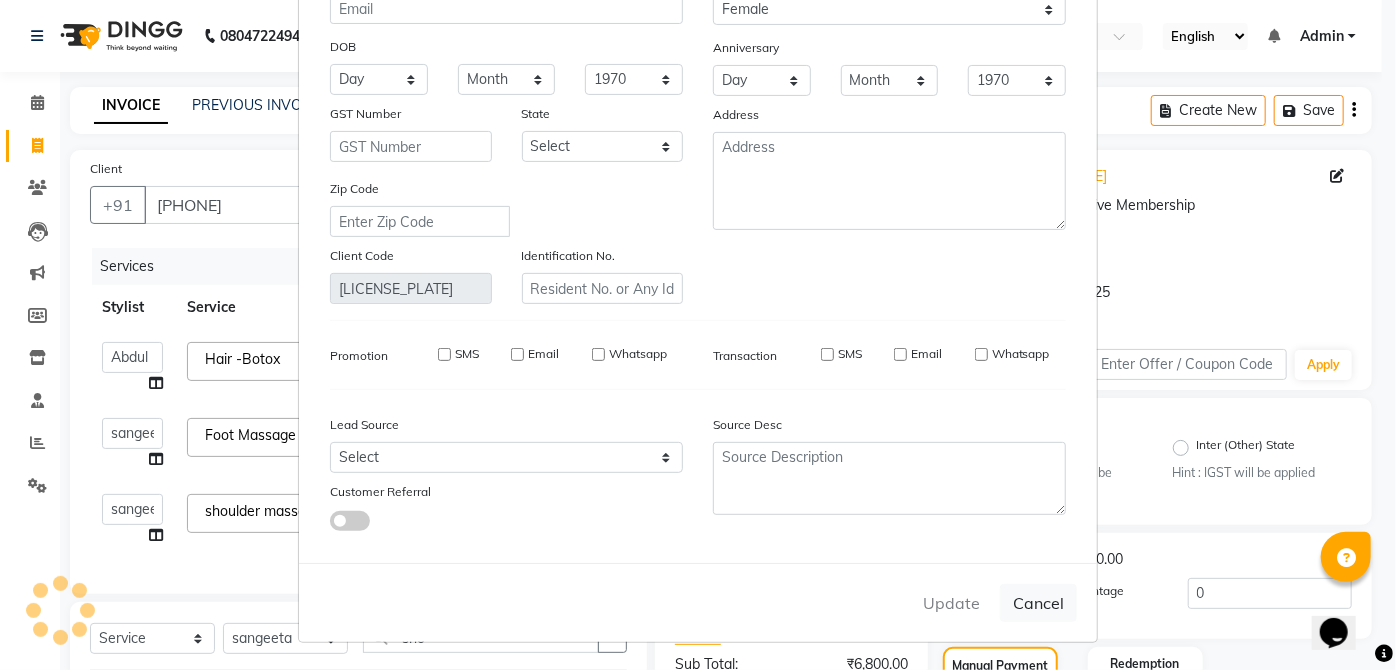 type 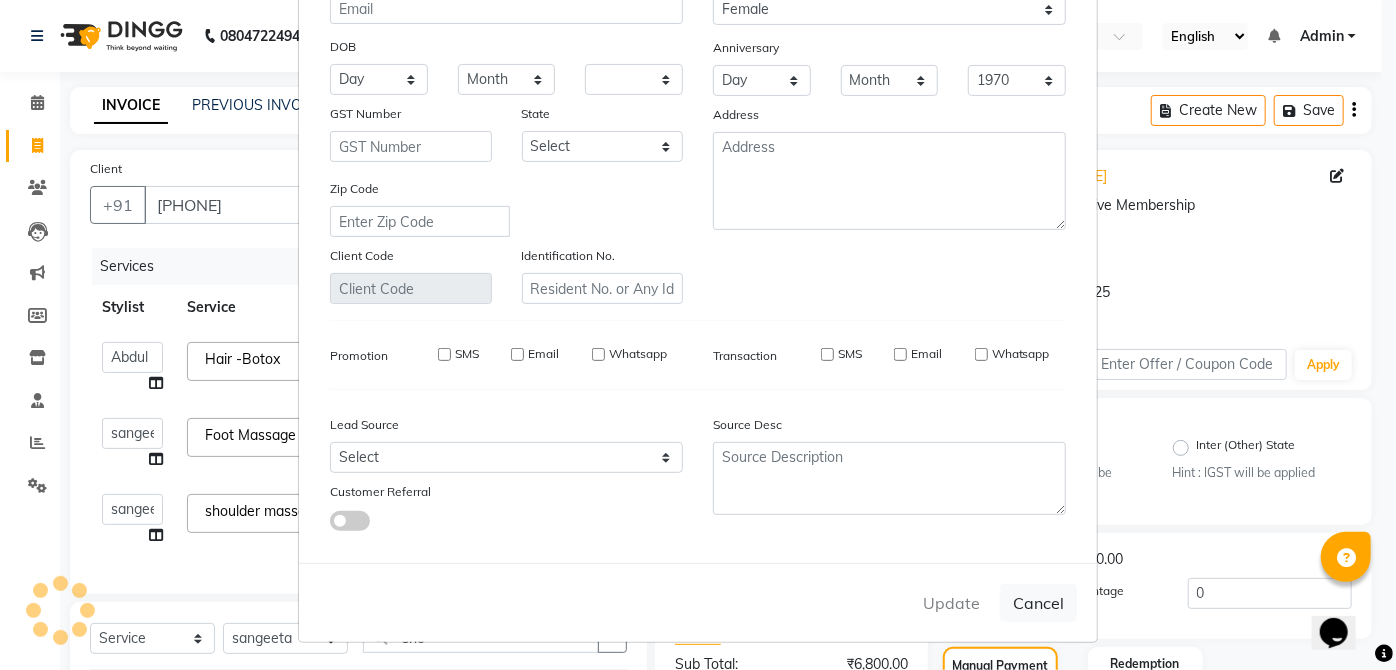 select 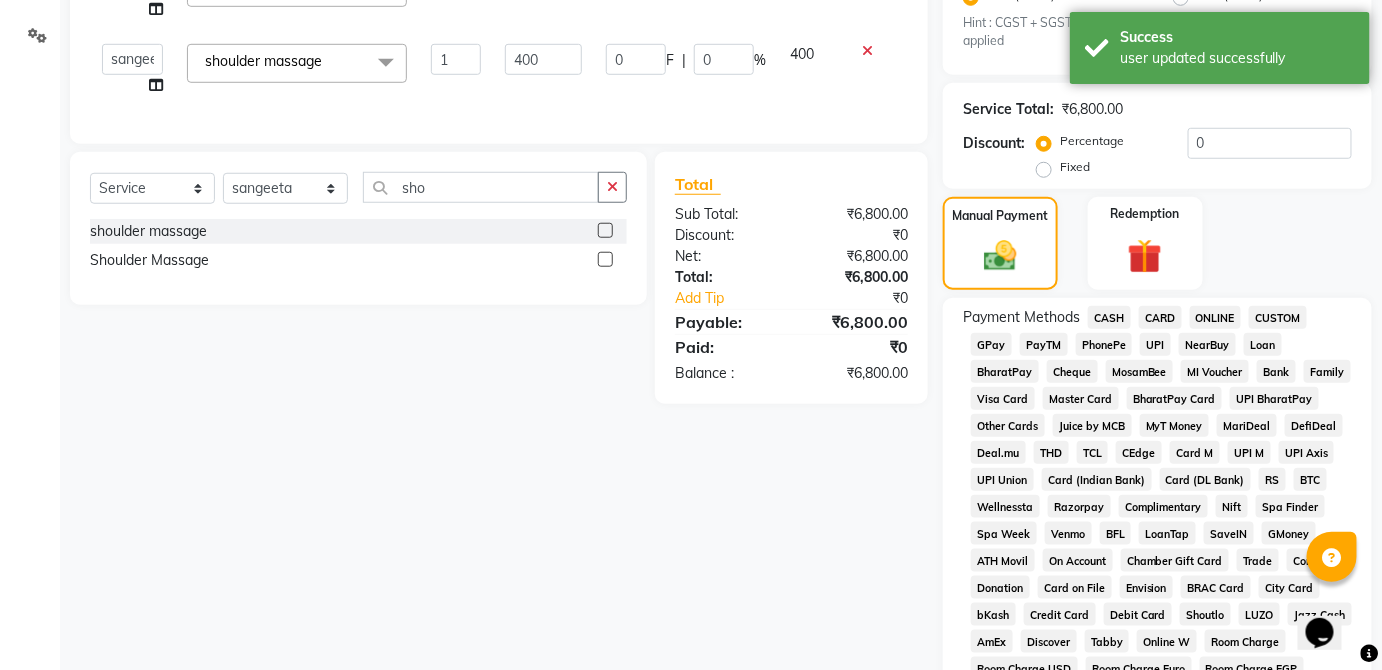scroll, scrollTop: 450, scrollLeft: 0, axis: vertical 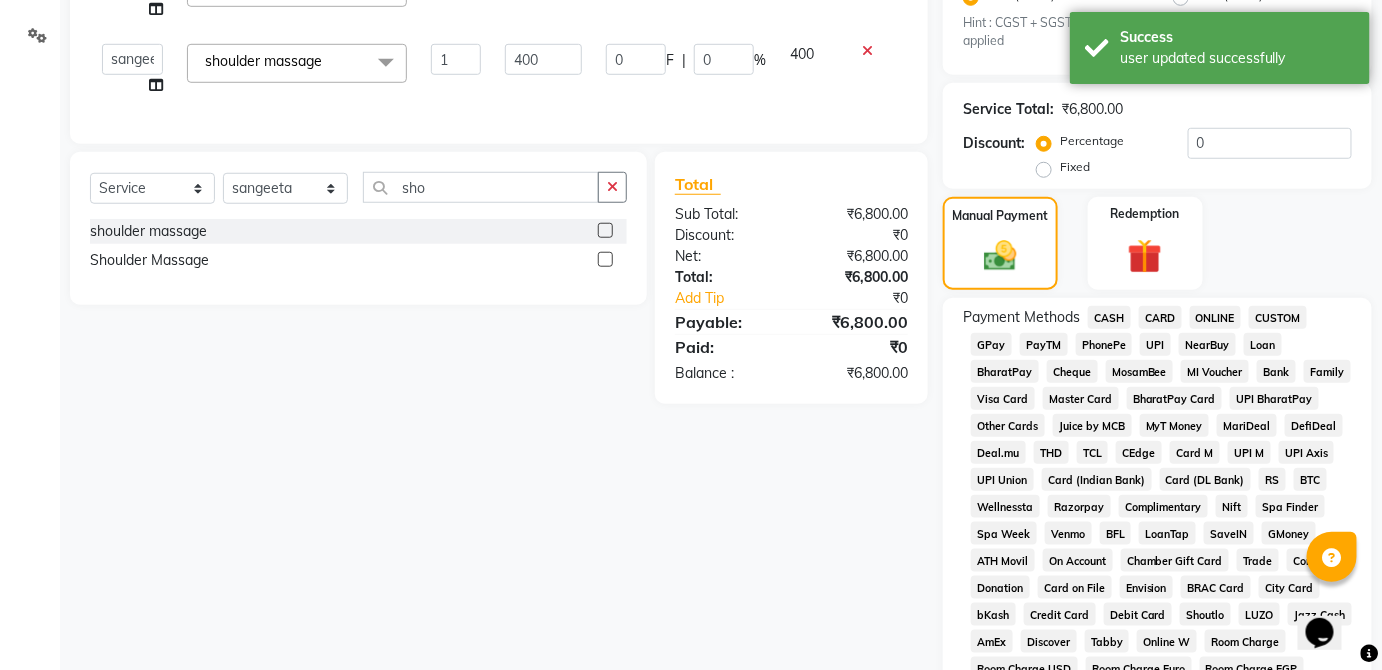 click on "CARD" 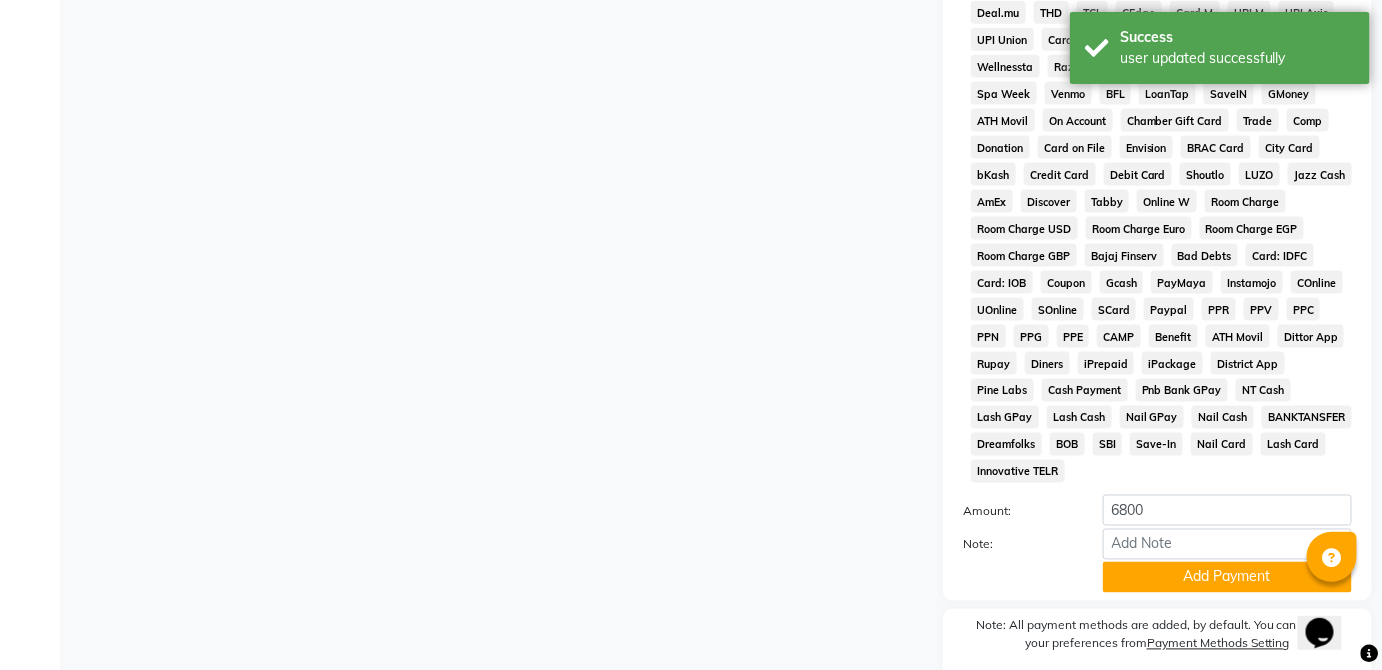 scroll, scrollTop: 943, scrollLeft: 0, axis: vertical 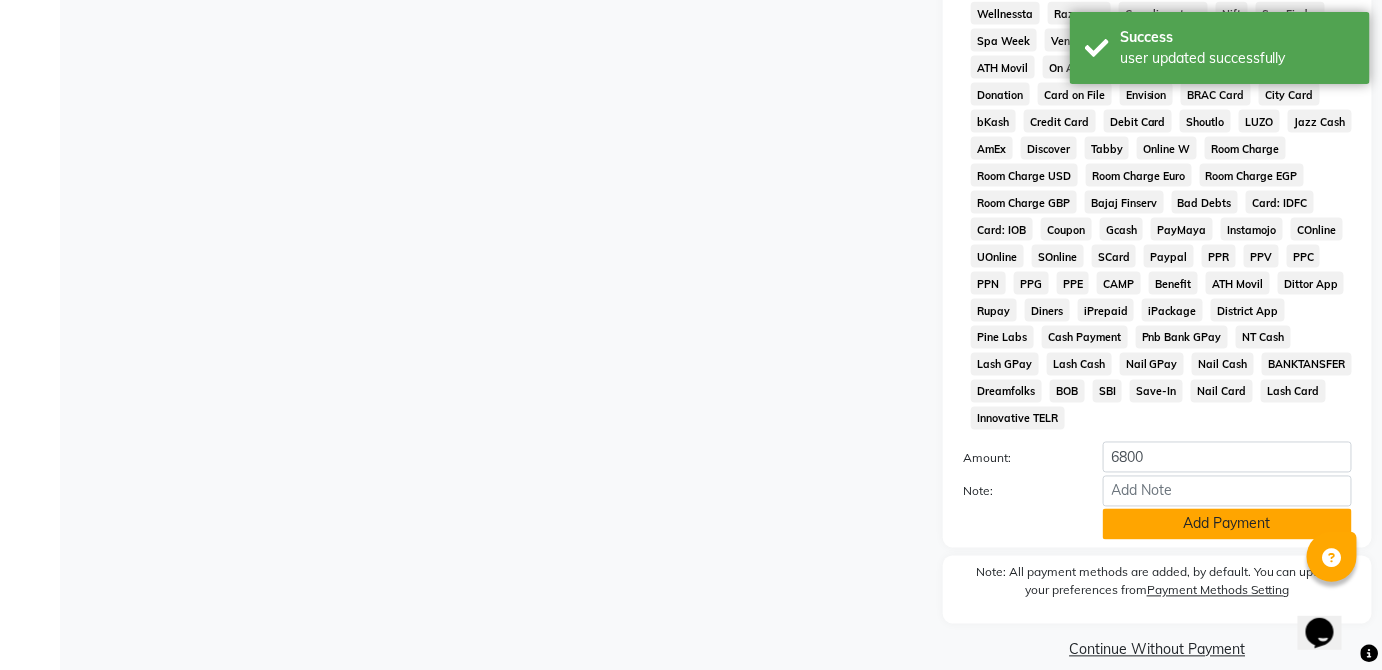 click on "Add Payment" 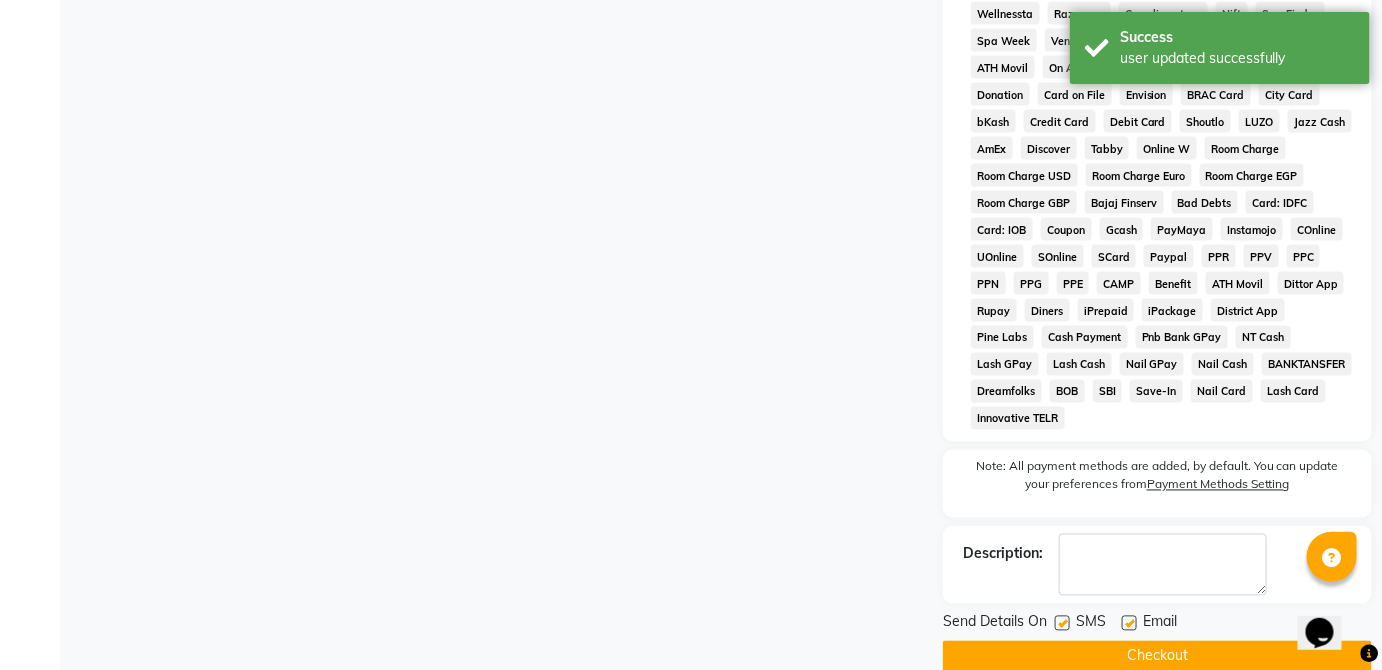 click on "Checkout" 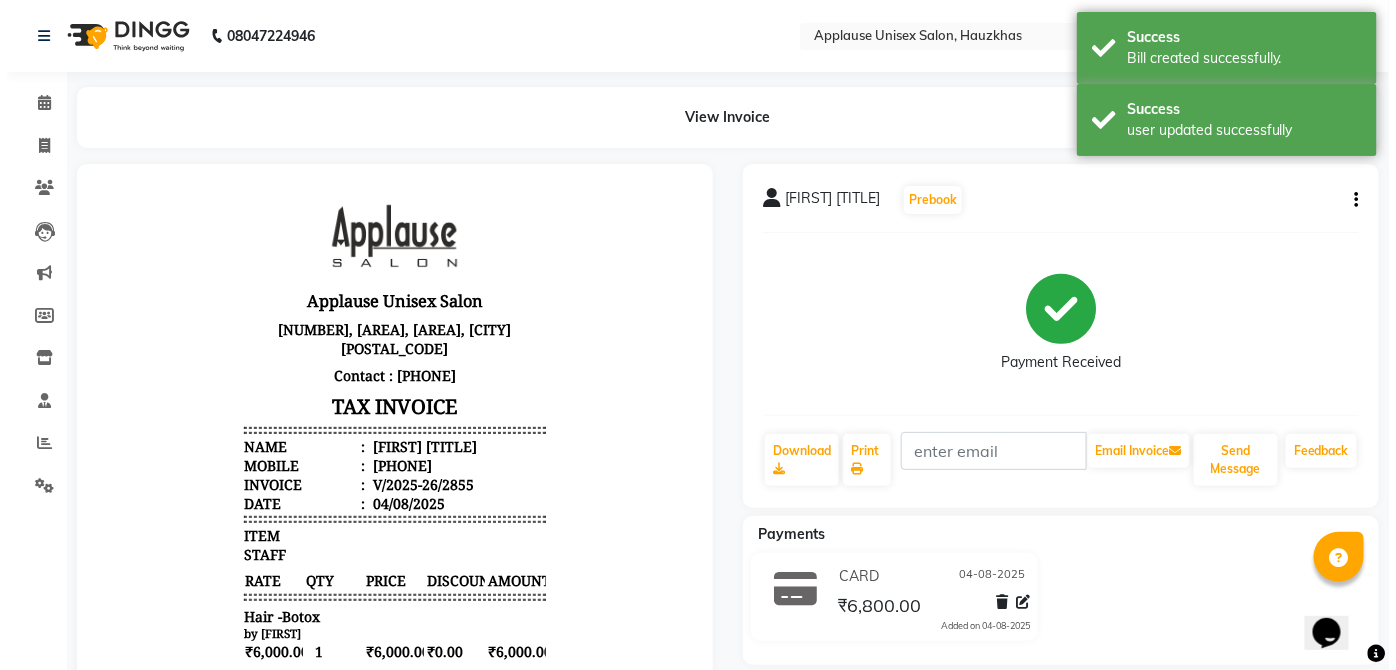 scroll, scrollTop: 0, scrollLeft: 0, axis: both 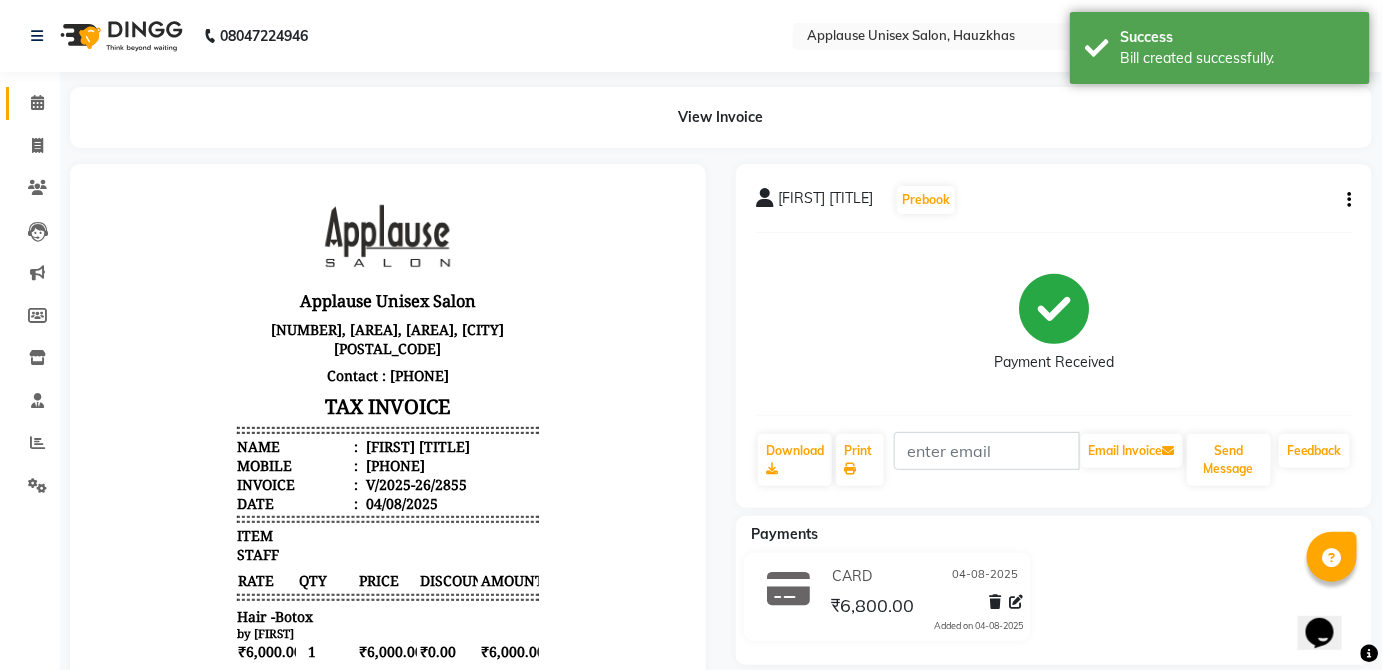 click on "Calendar" 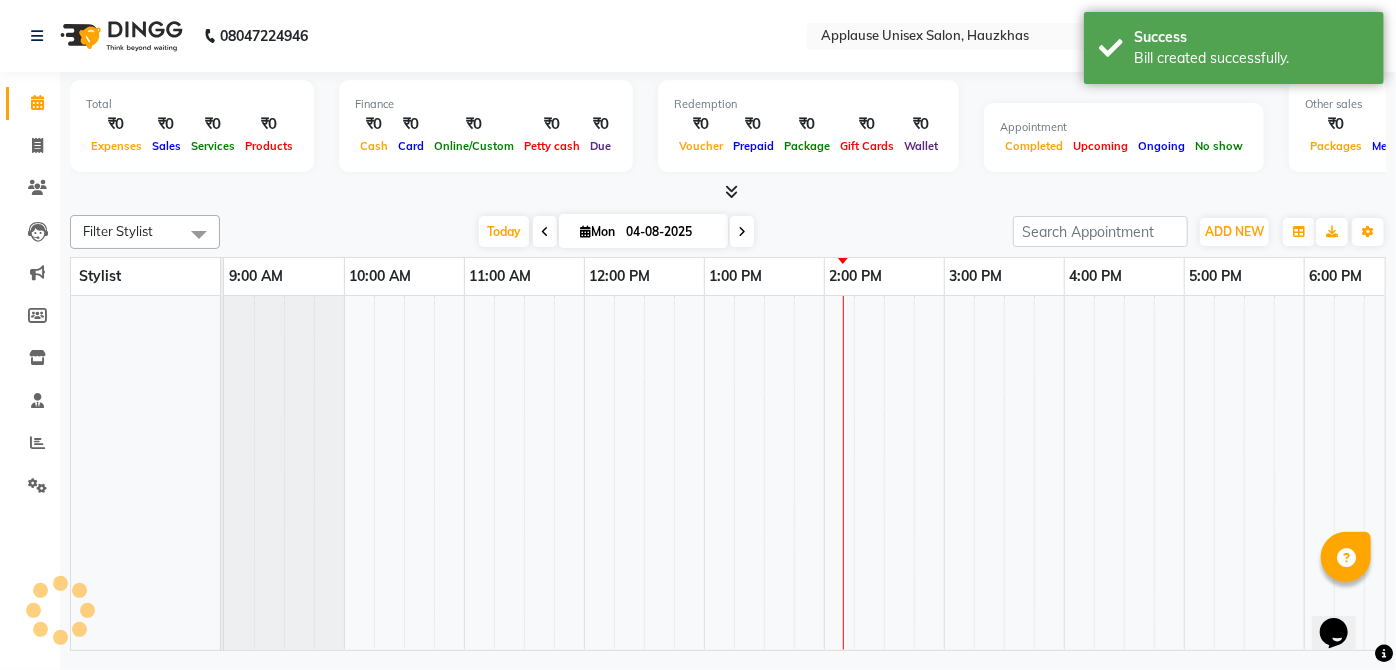 scroll, scrollTop: 0, scrollLeft: 397, axis: horizontal 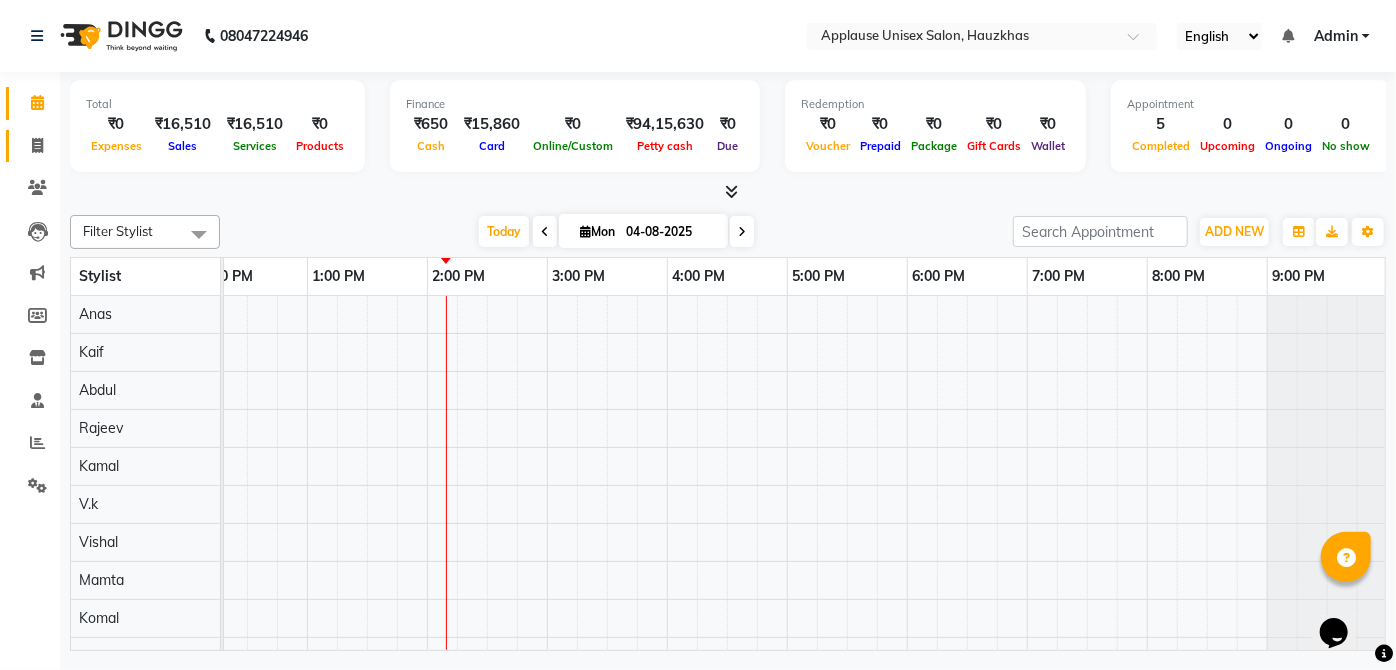 click on "Invoice" 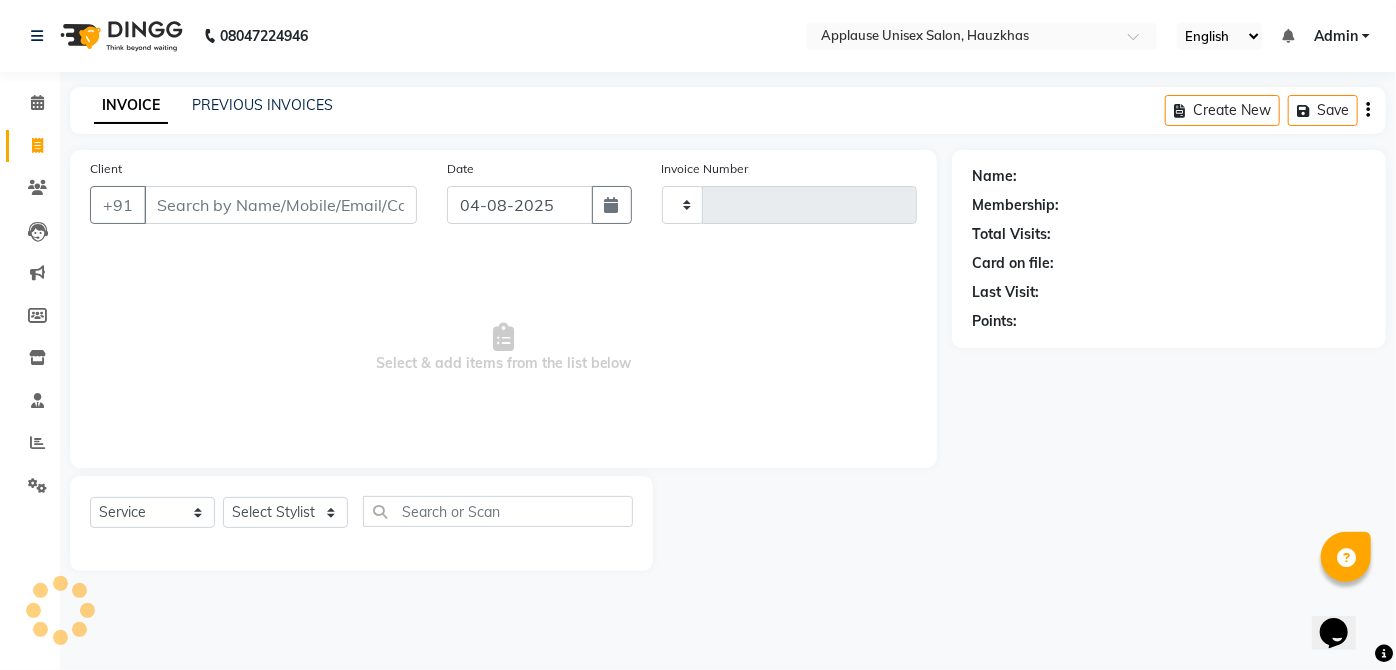 type on "2856" 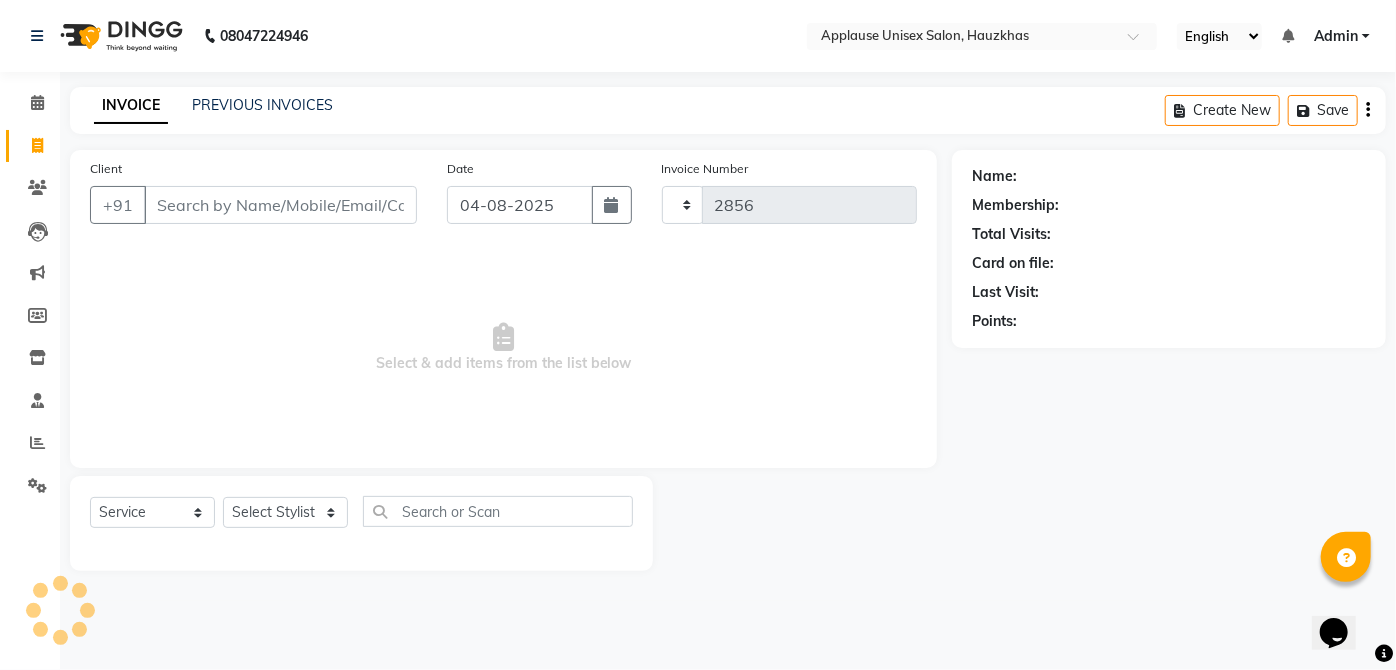 select on "5082" 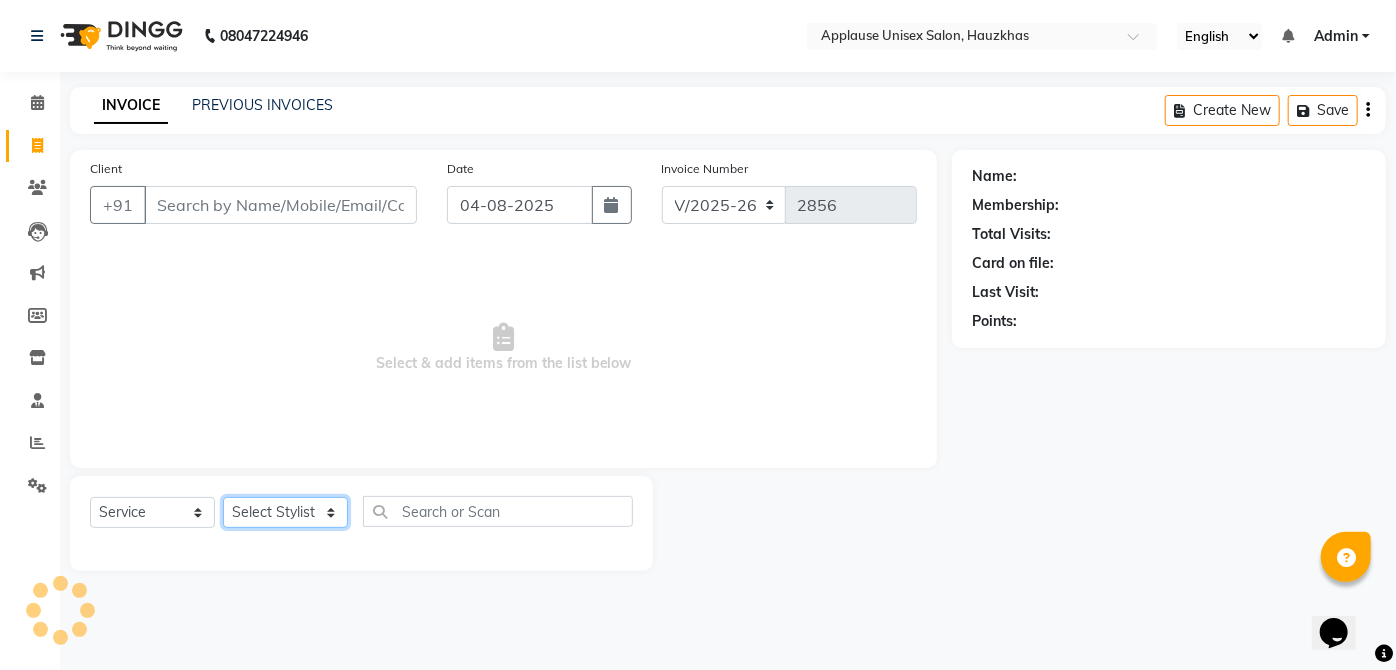 click on "Select Stylist" 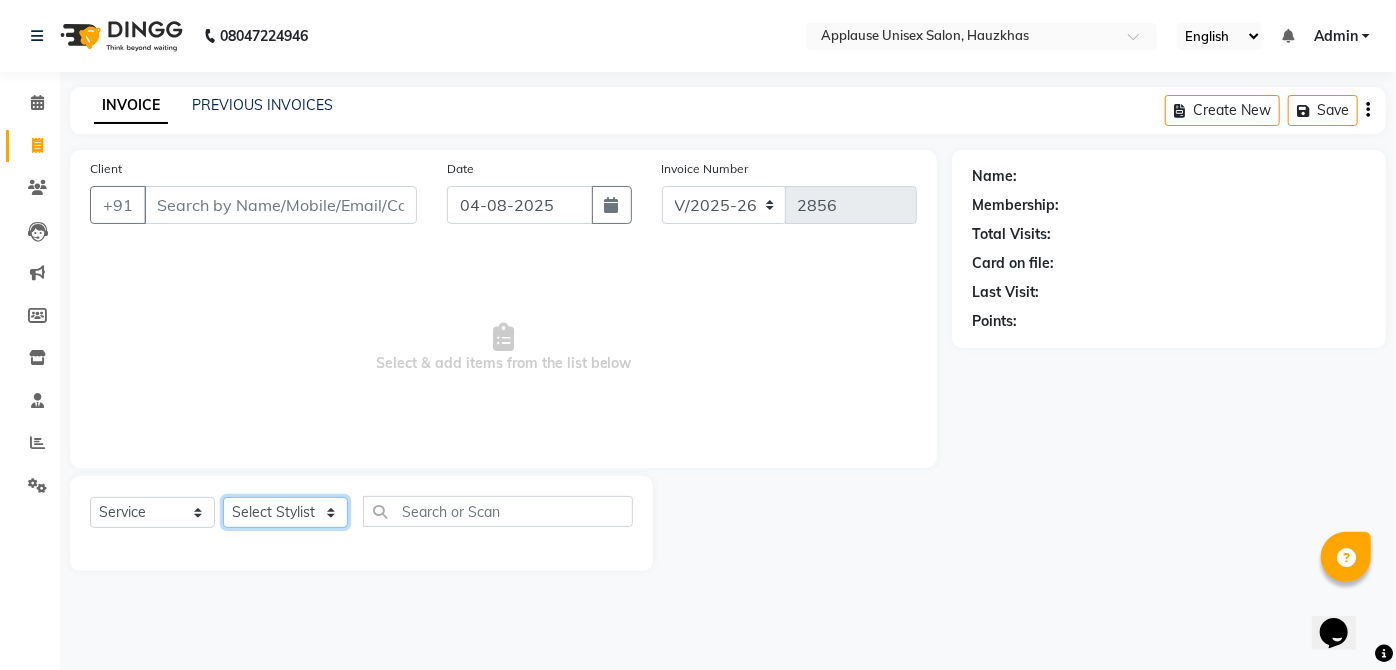 select on "32127" 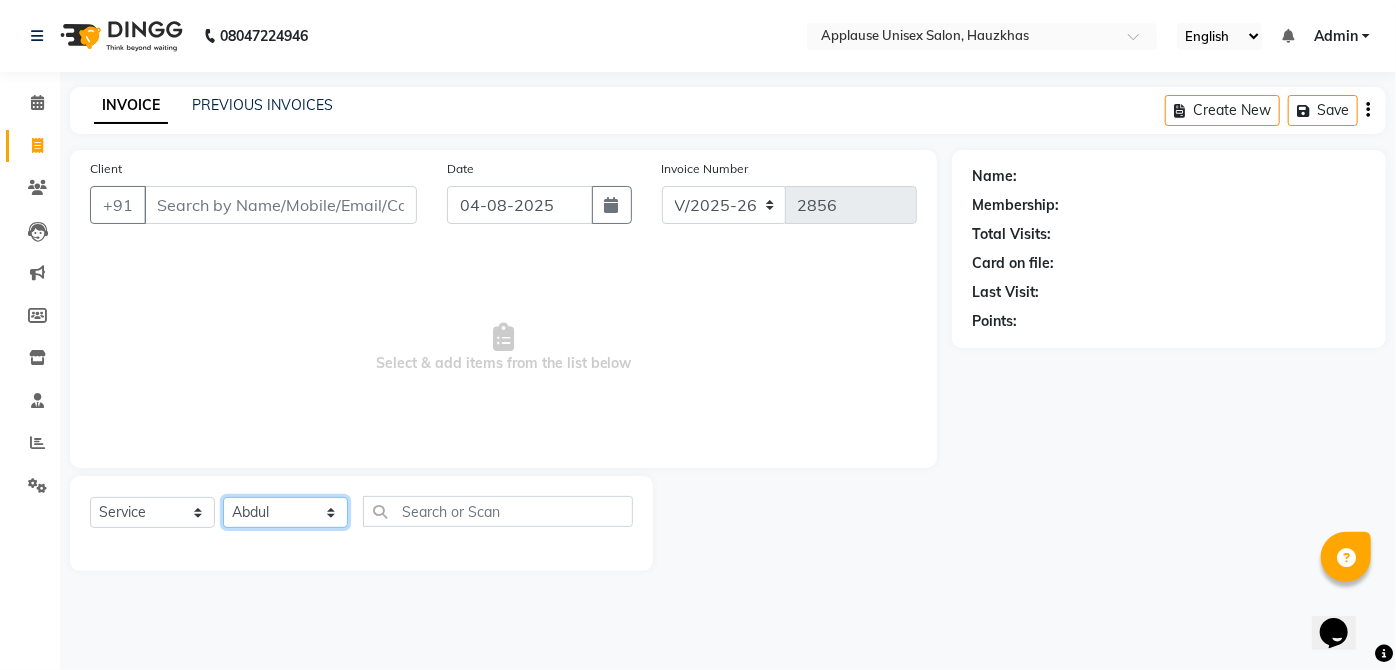 click on "Select Stylist [FIRST] [FIRST] [FIRST] [FIRST] [FIRST] [FIRST] [FIRST] [FIRST] [FIRST] [FIRST] [FIRST] [FIRST] [FIRST] [FIRST] [FIRST] [FIRST] [FIRST] [FIRST] [FIRST] [FIRST] [FIRST]" 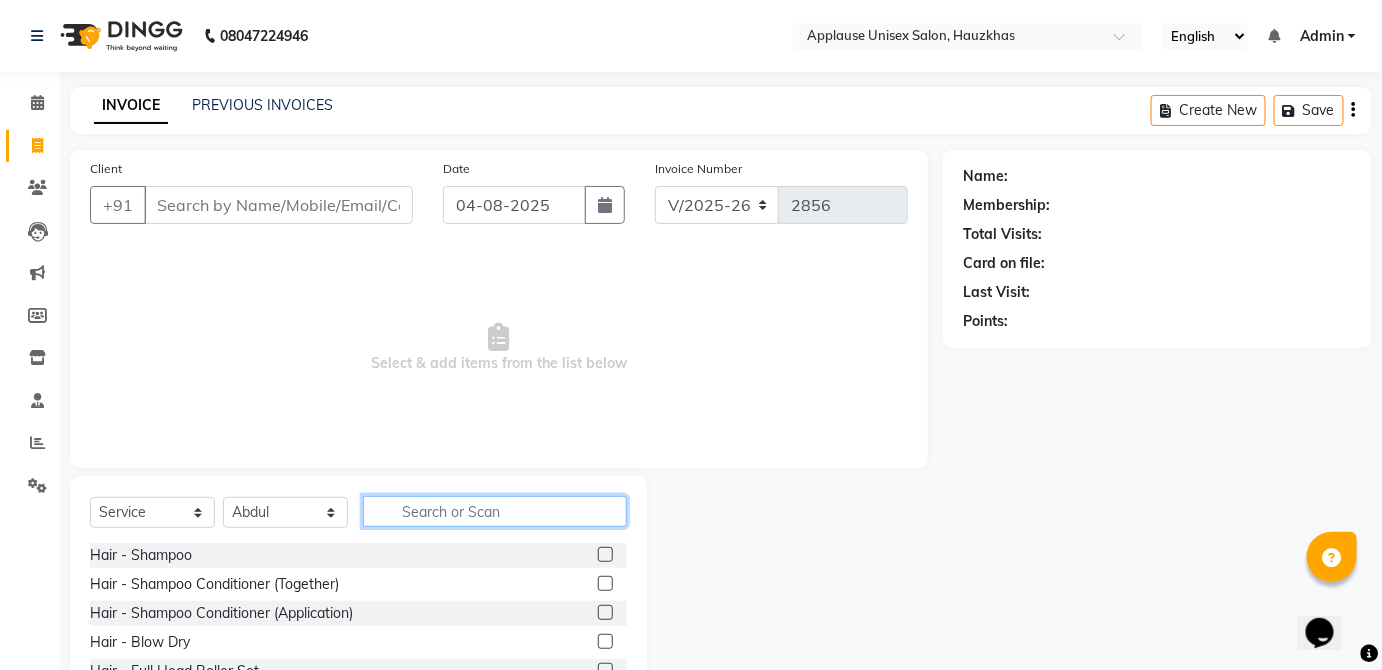 click 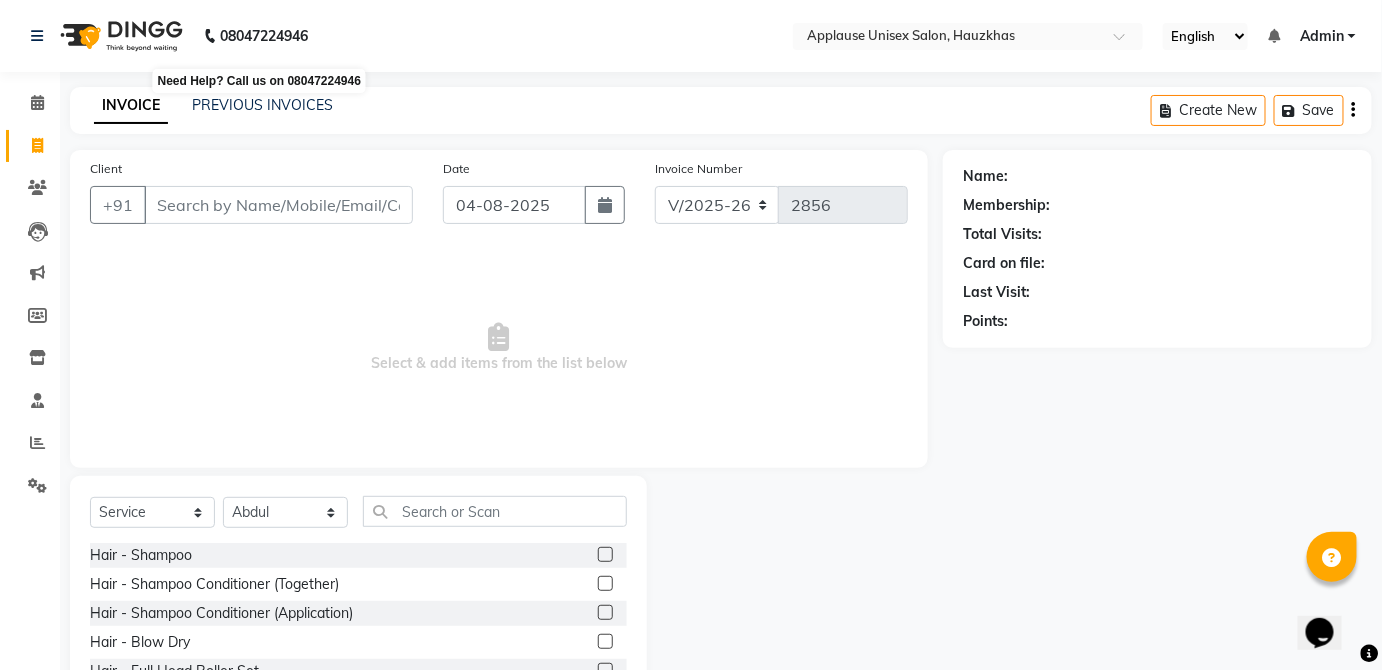 drag, startPoint x: 433, startPoint y: 525, endPoint x: 272, endPoint y: 43, distance: 508.17813 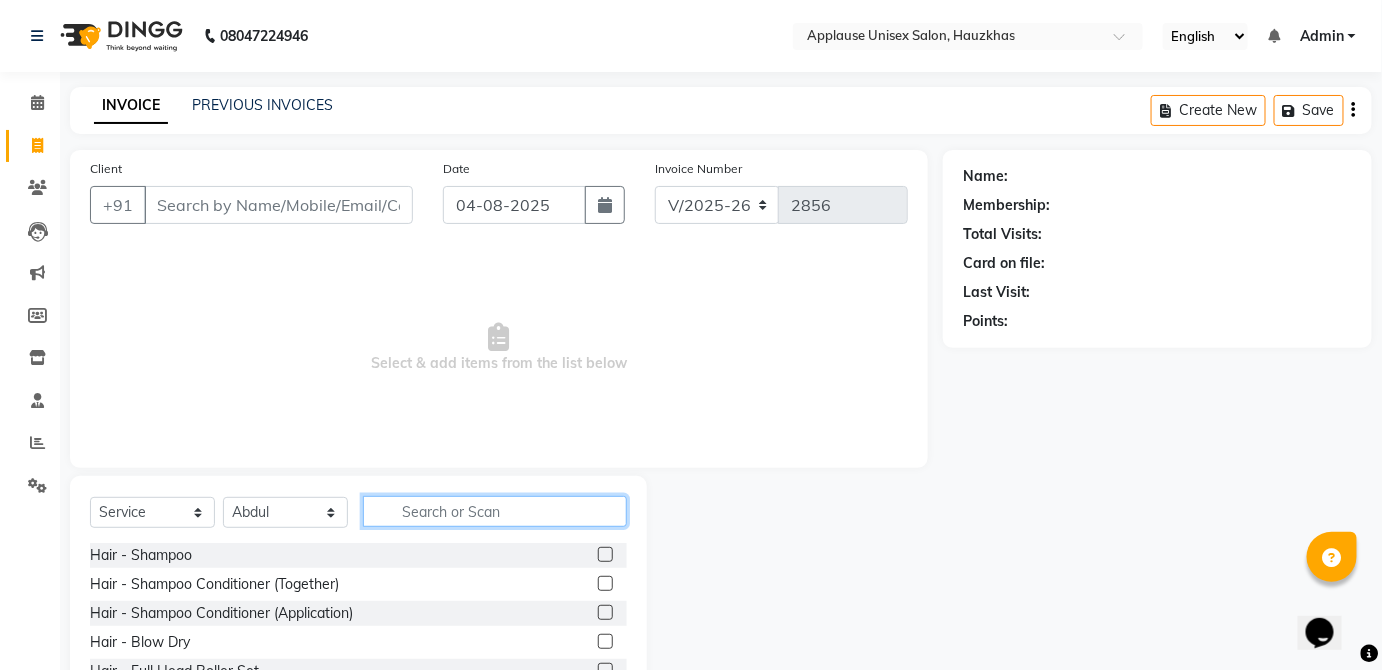 click 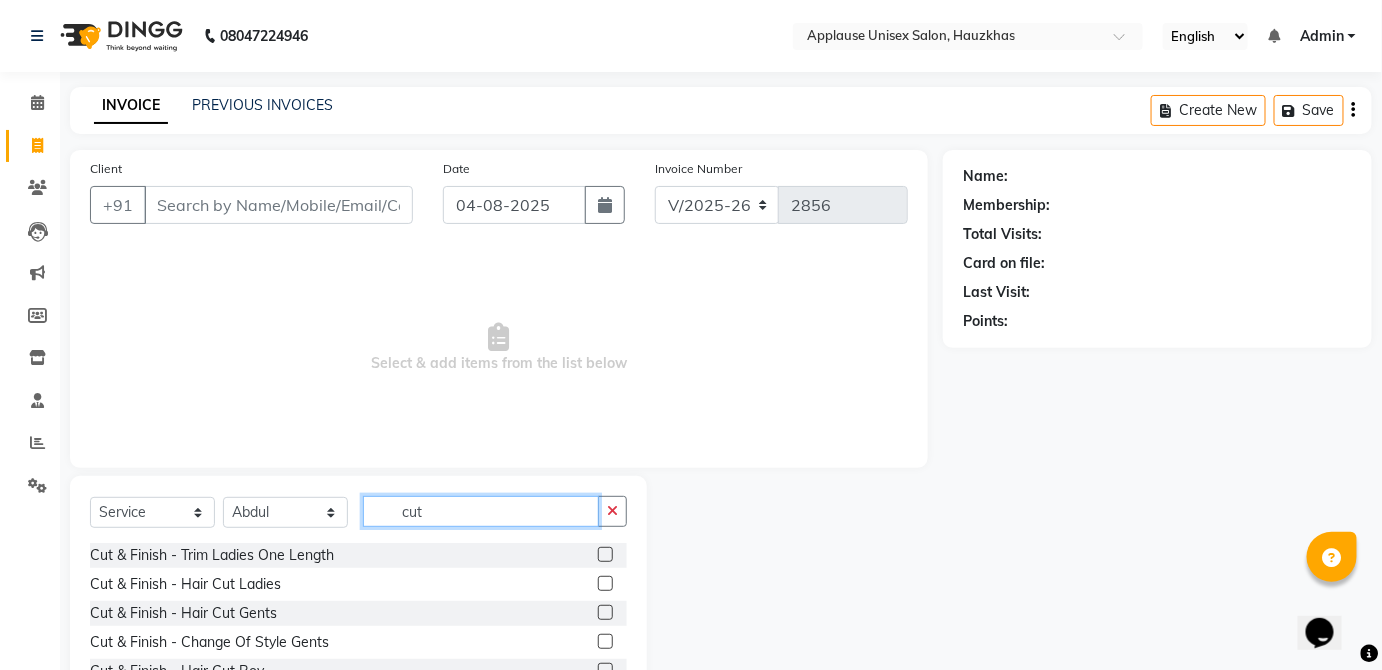 type on "cut" 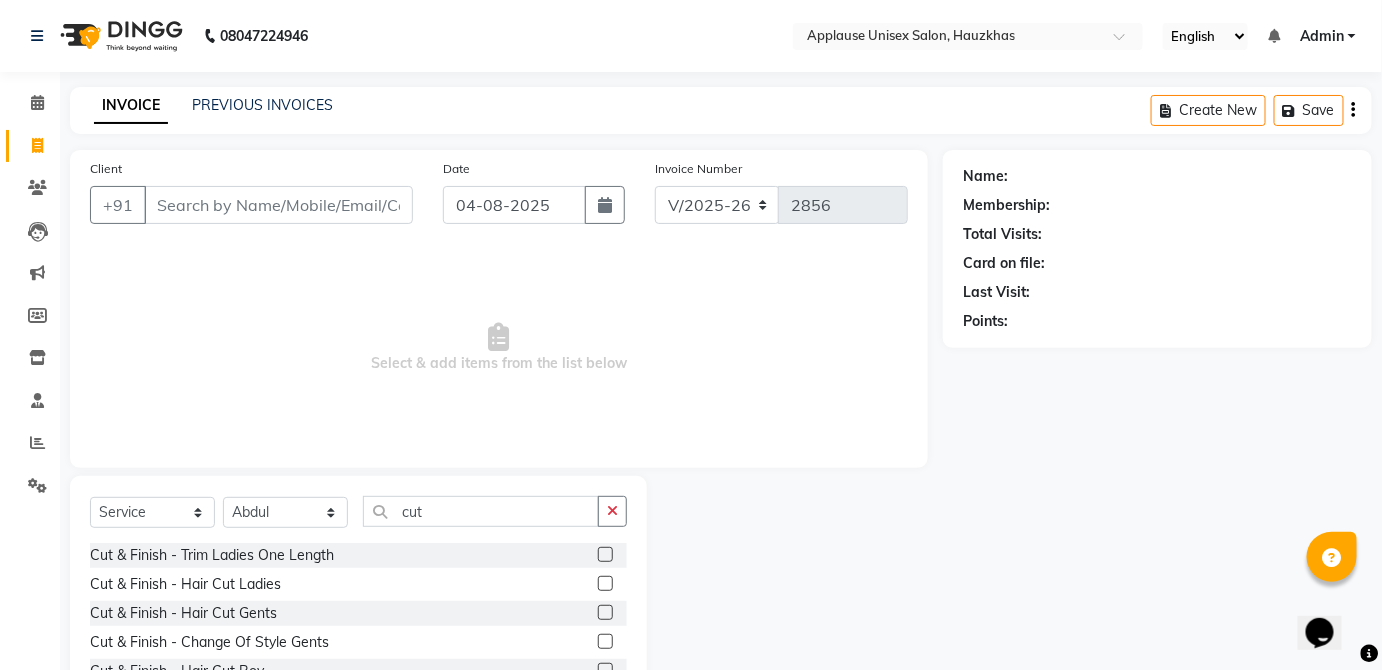 click 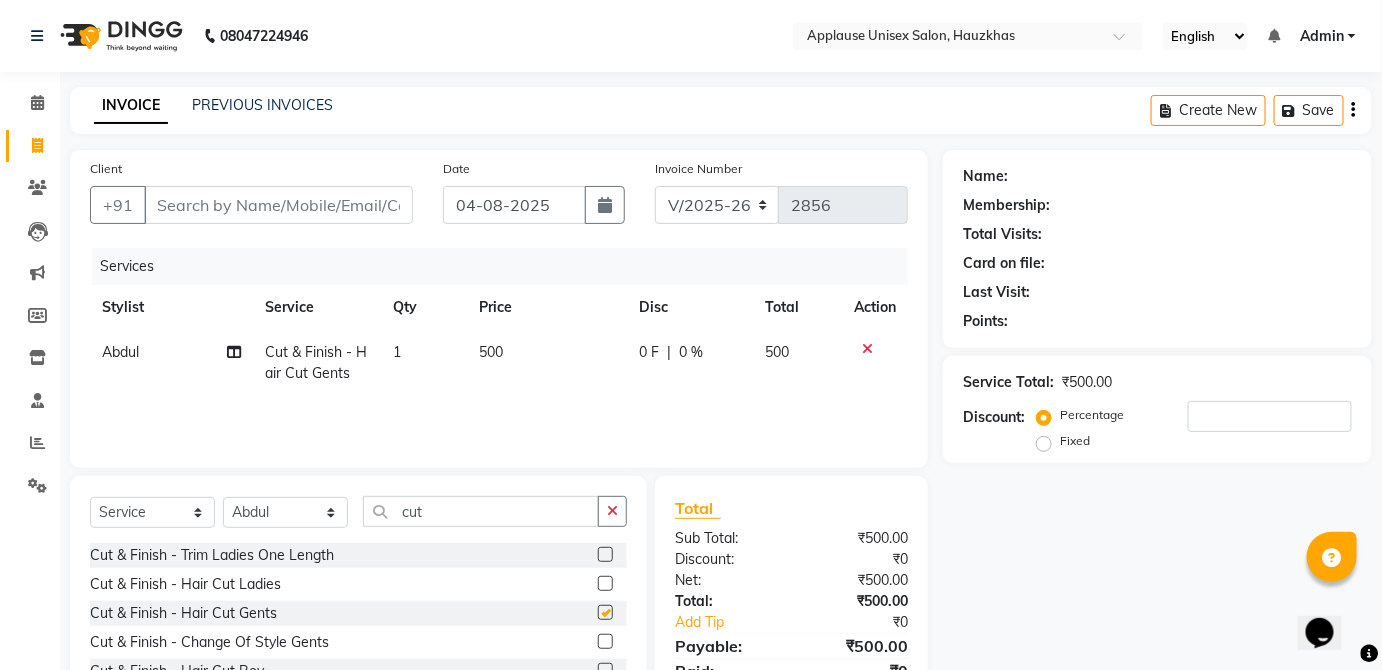 click on "0 F | 0 %" 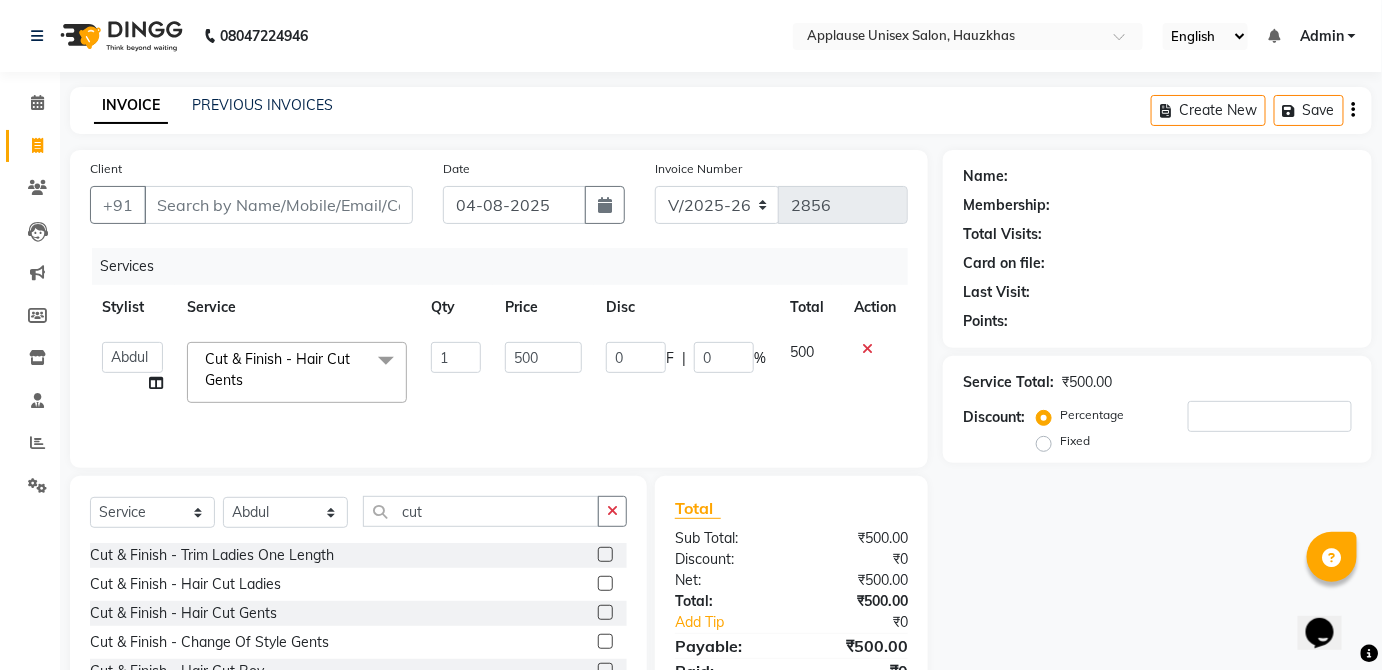 checkbox on "false" 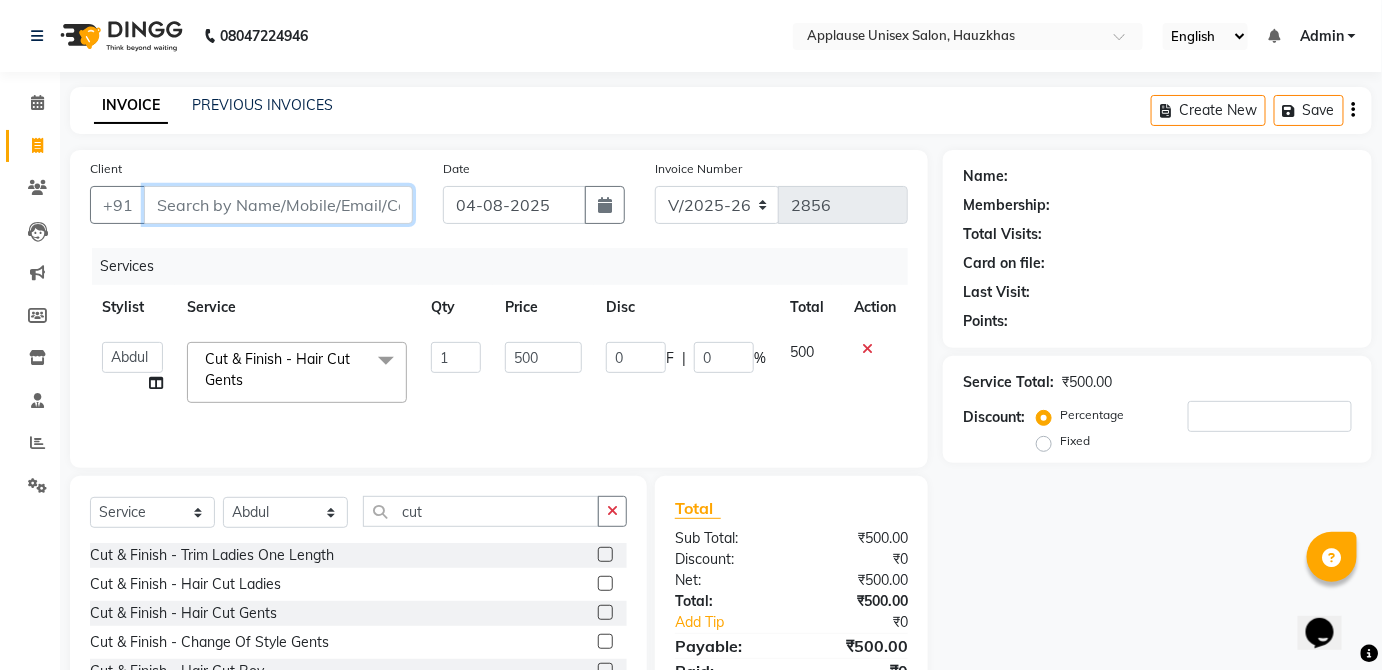 click on "Client" at bounding box center (278, 205) 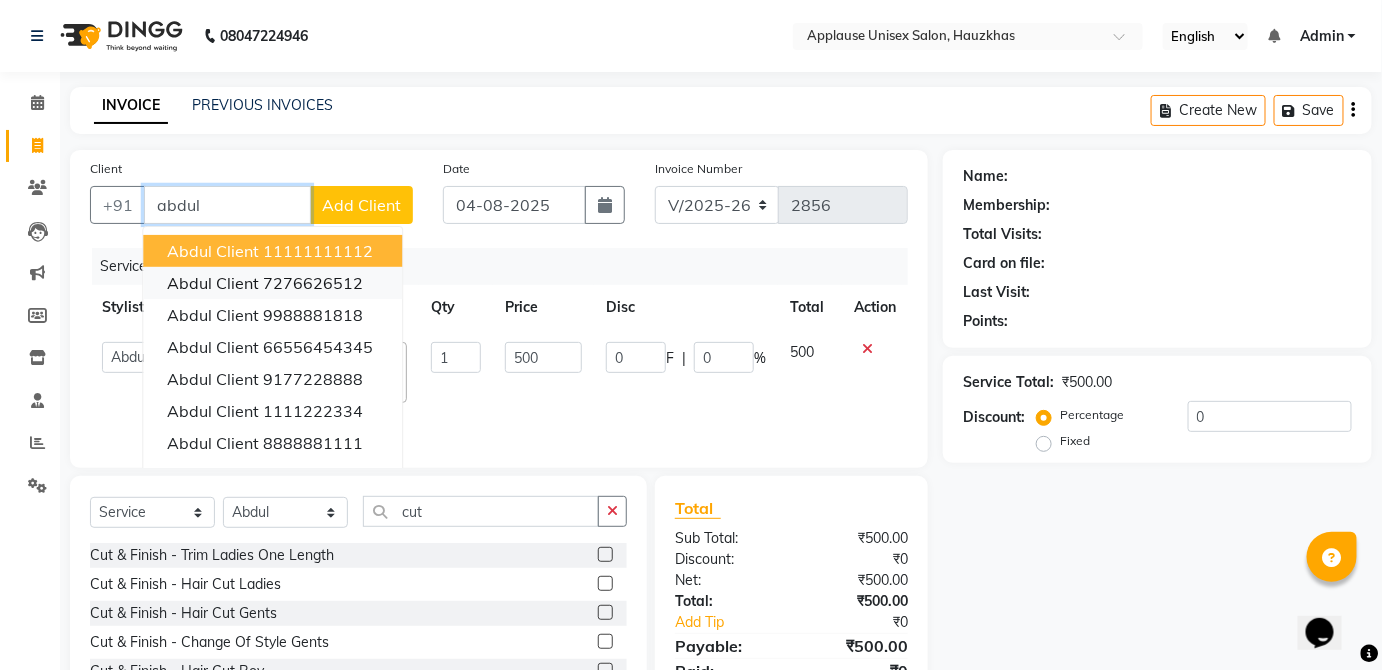 click on "[FIRST] client [PHONE]" at bounding box center (272, 283) 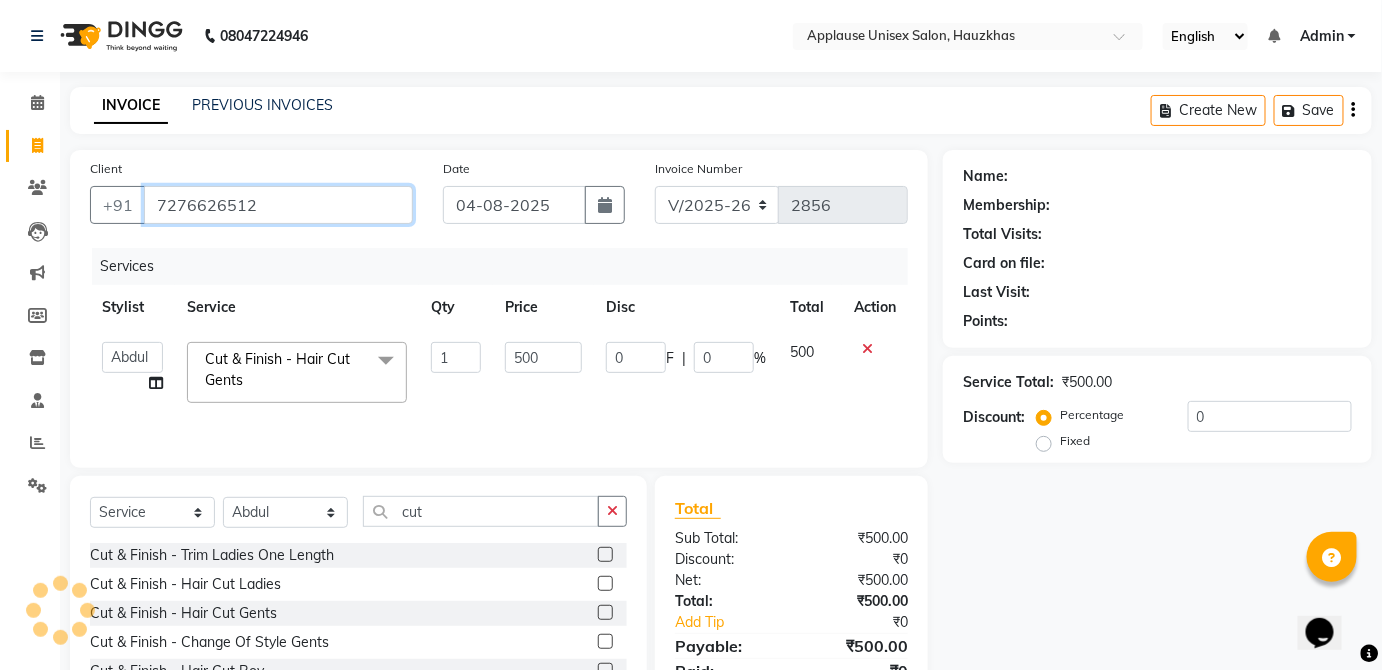 type on "7276626512" 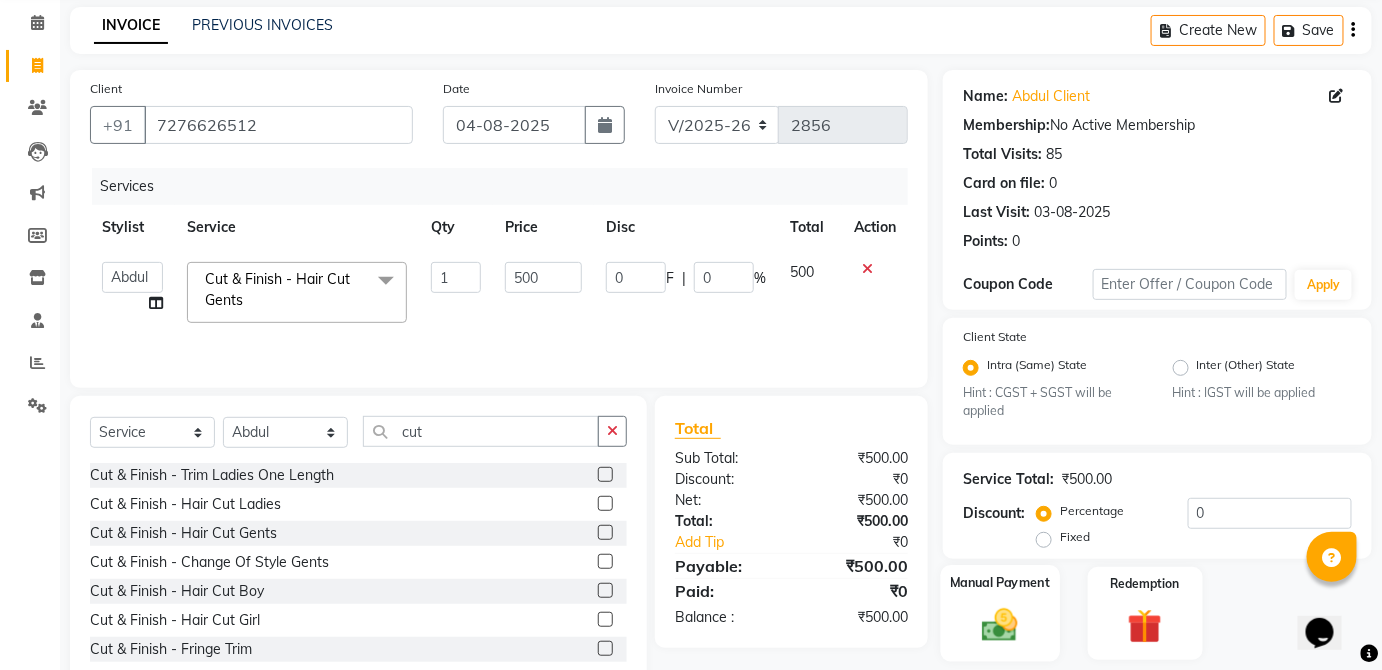 click 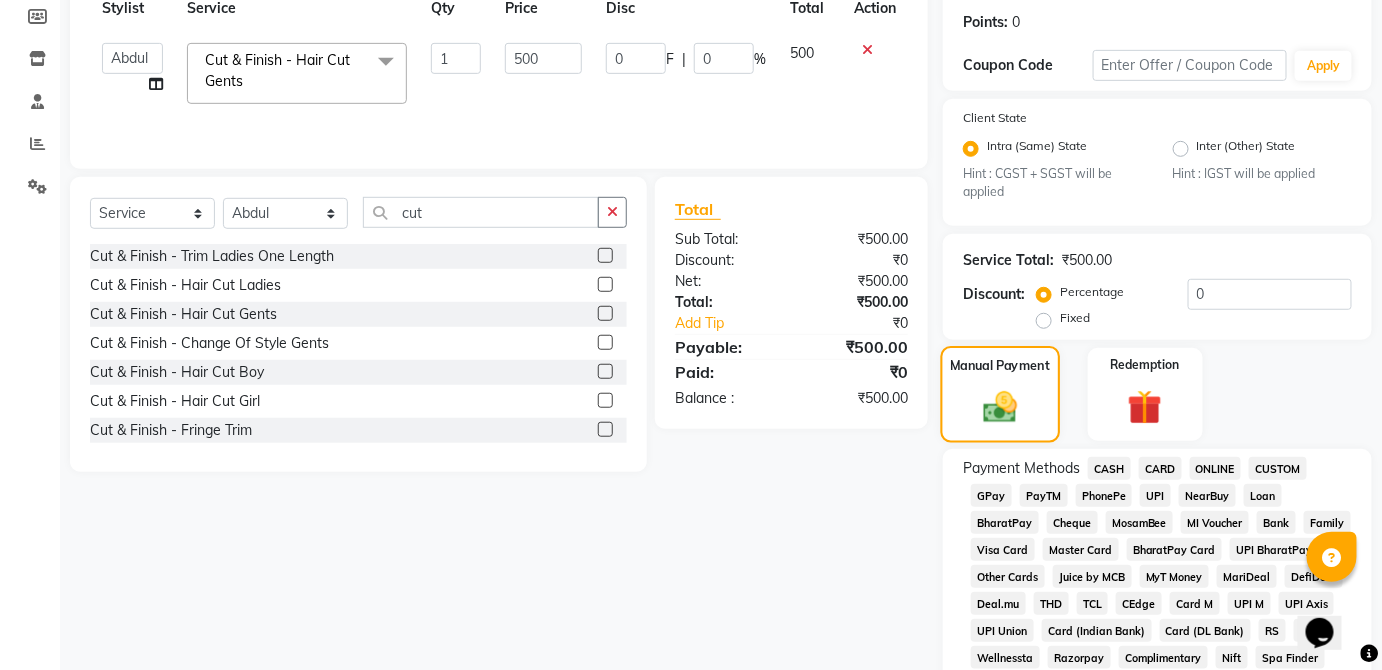 scroll, scrollTop: 329, scrollLeft: 0, axis: vertical 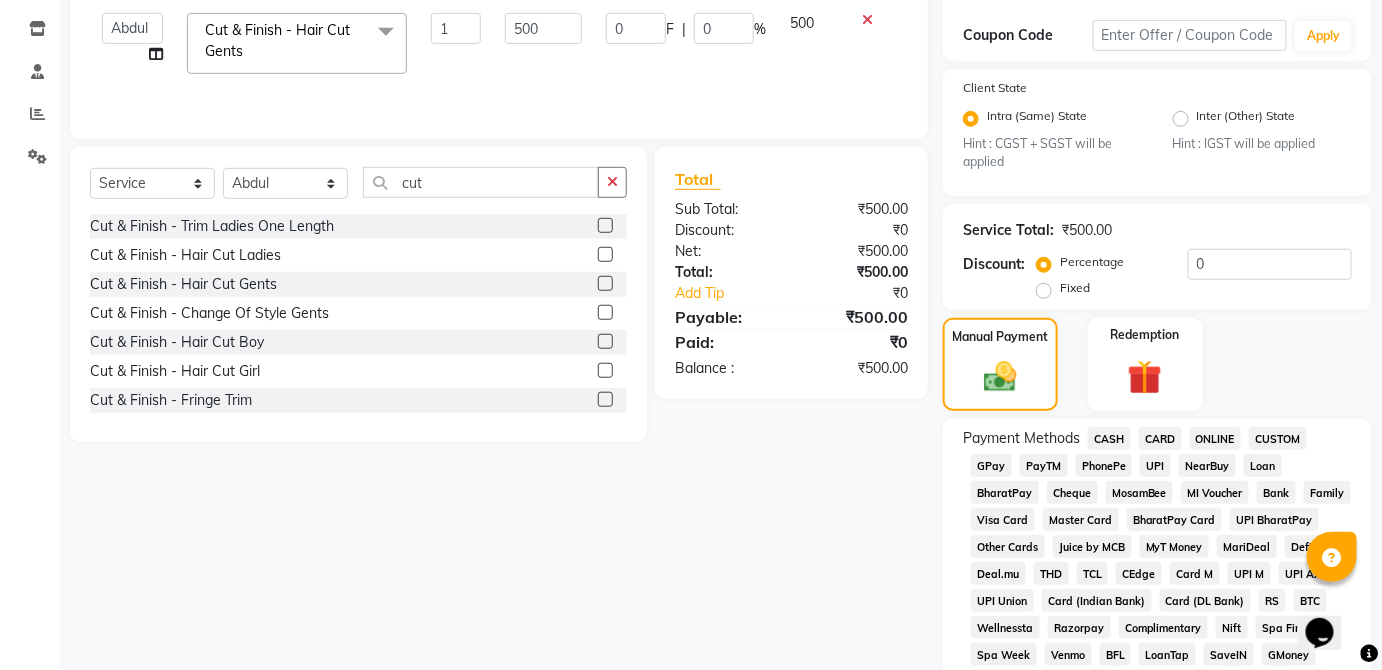 click on "UPI" 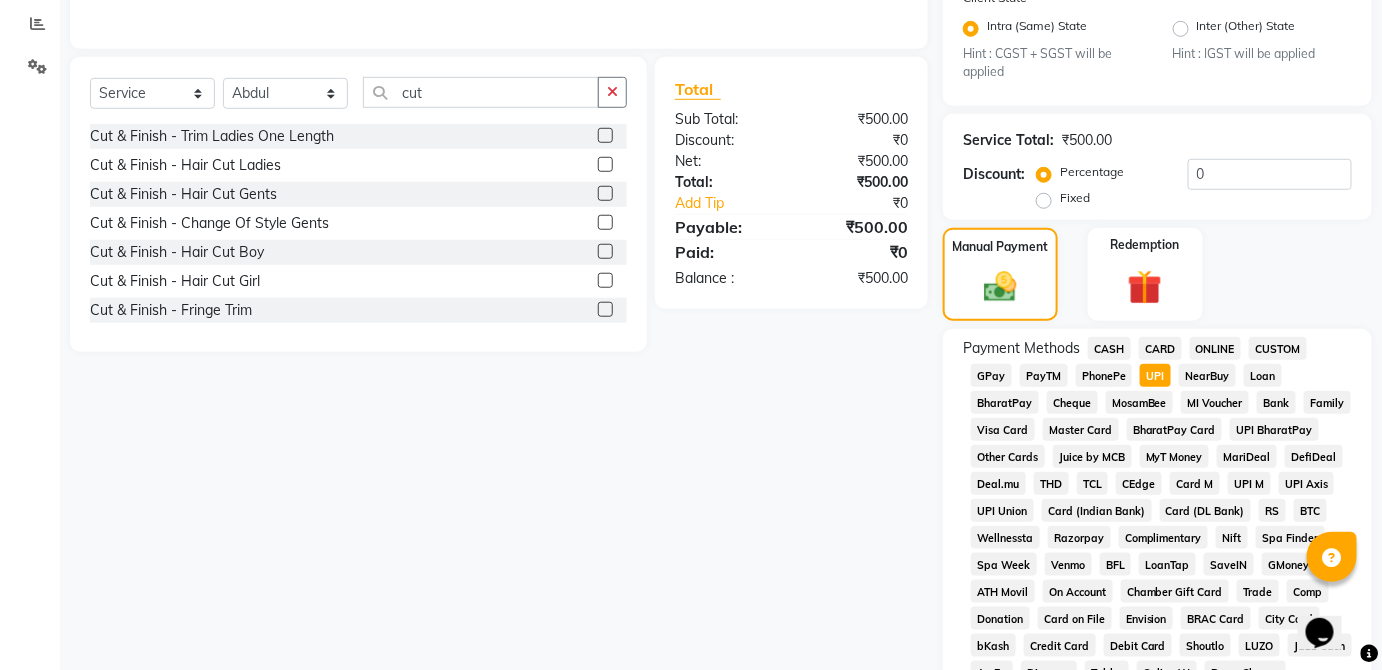 scroll, scrollTop: 943, scrollLeft: 0, axis: vertical 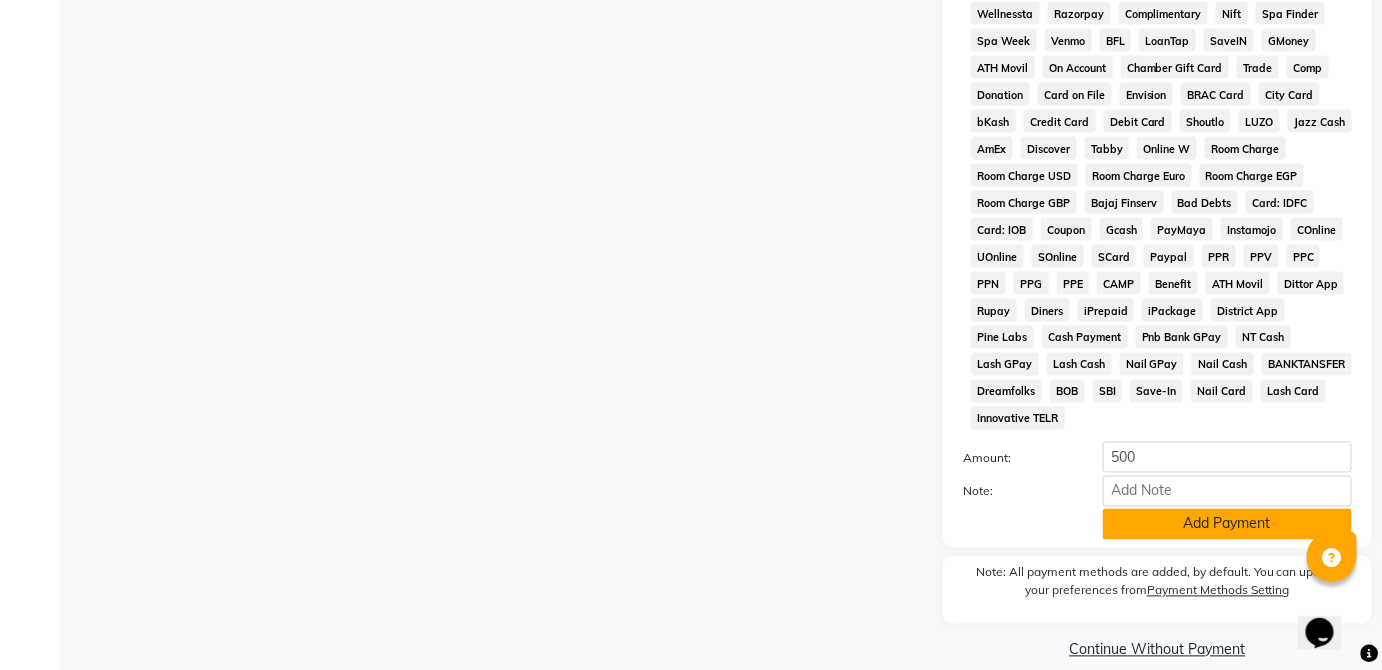 click on "Add Payment" 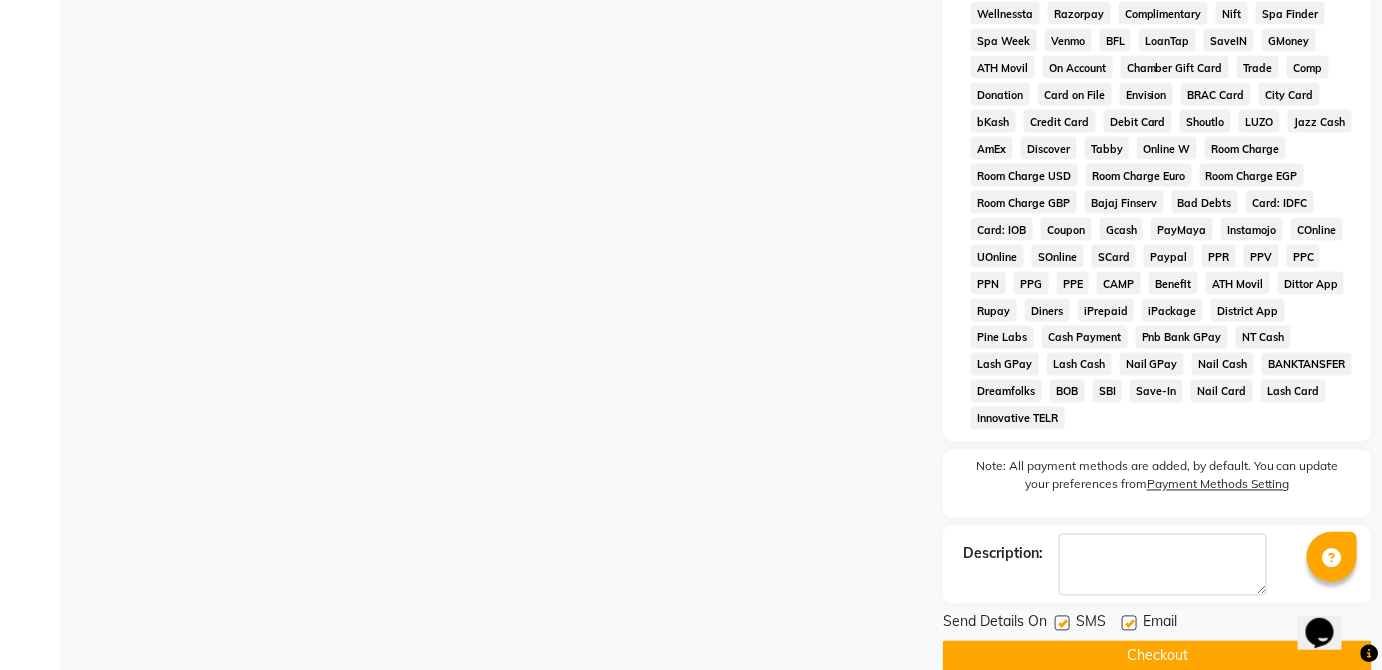 click on "Checkout" 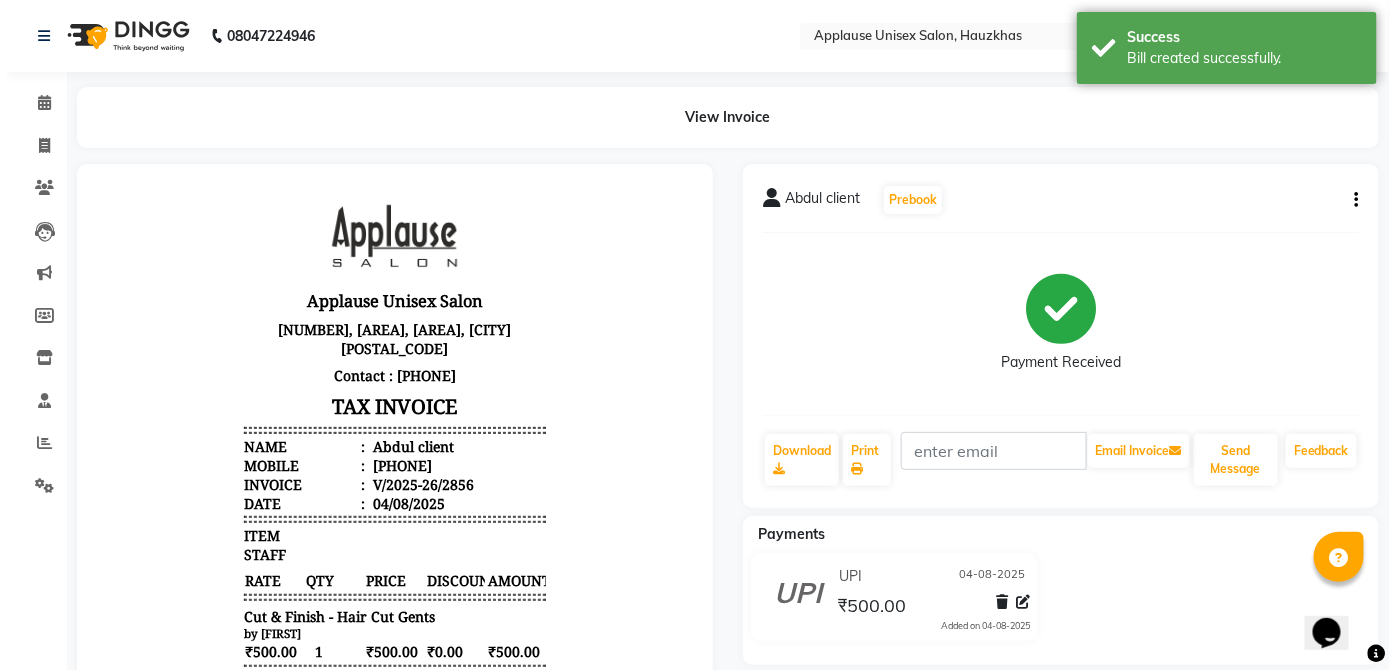 scroll, scrollTop: 0, scrollLeft: 0, axis: both 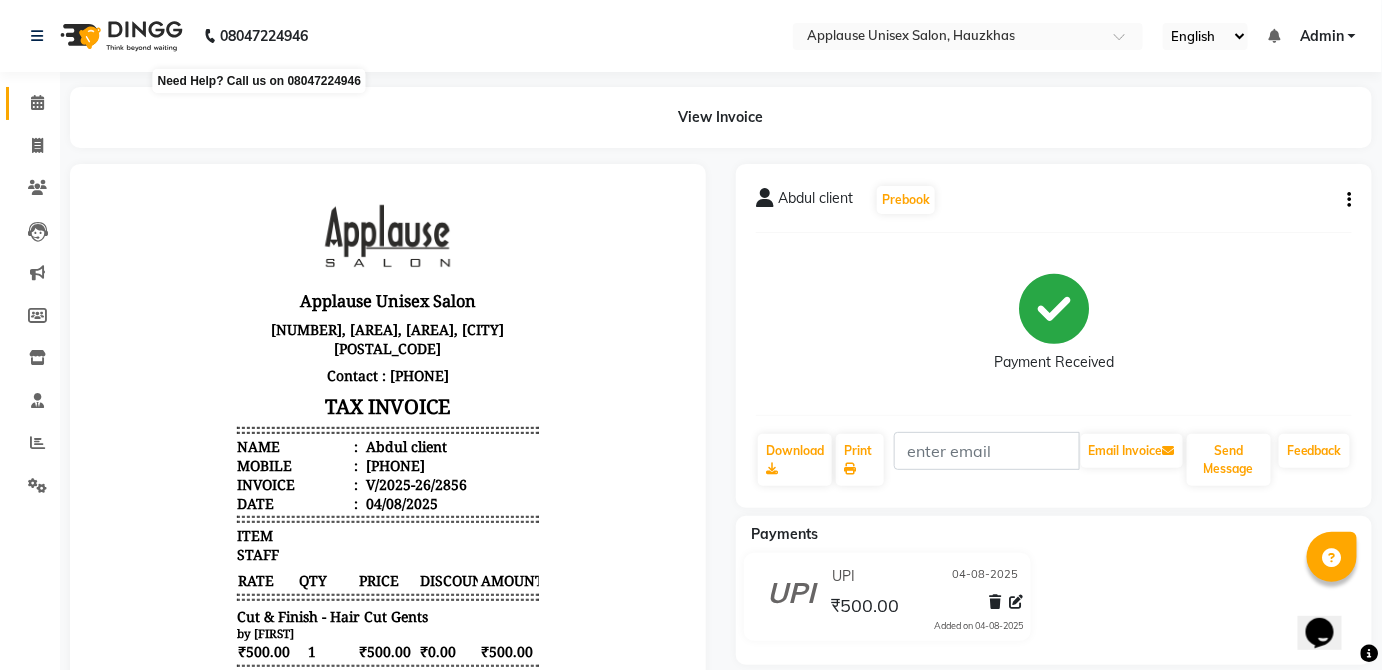 click 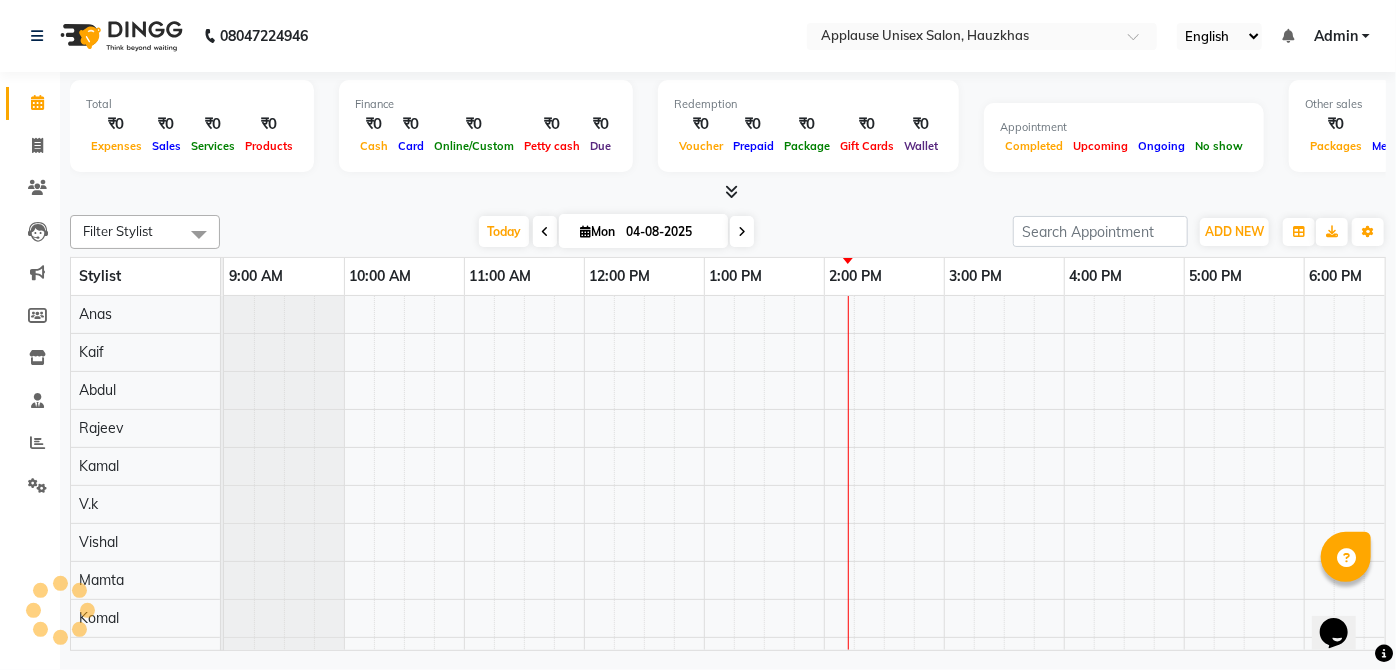 scroll, scrollTop: 0, scrollLeft: 0, axis: both 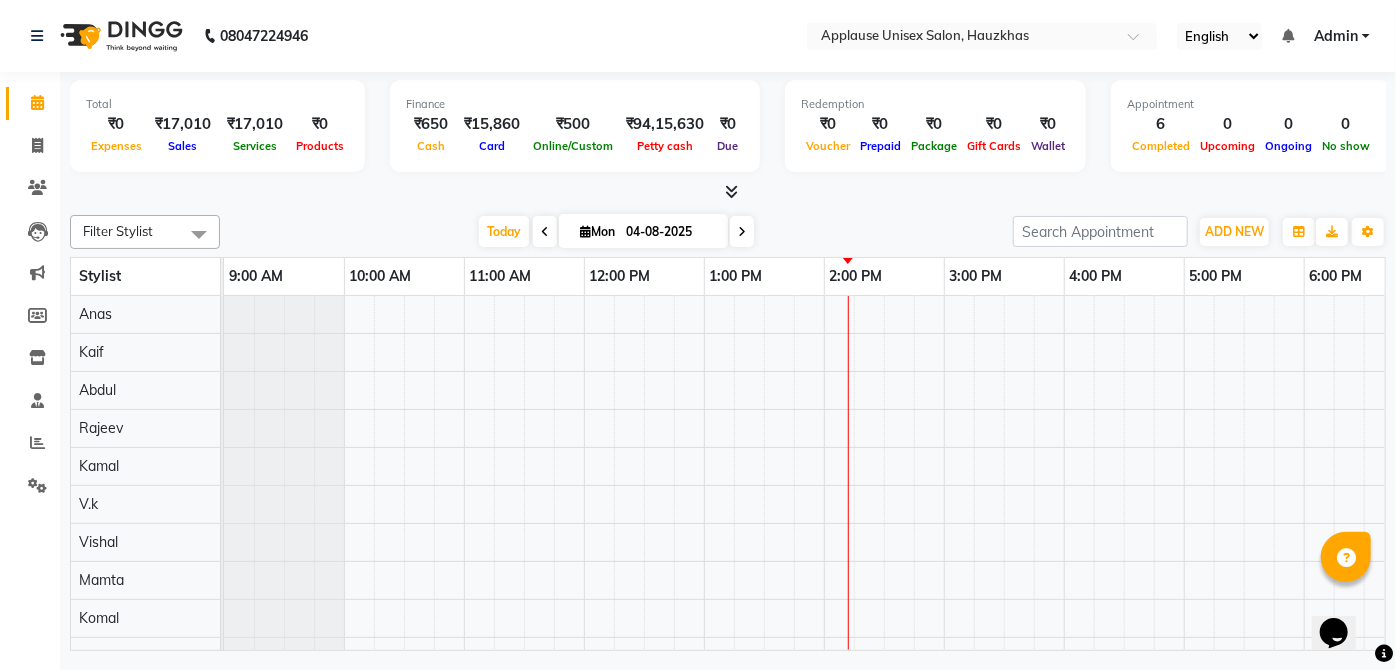 click on "08047224946" 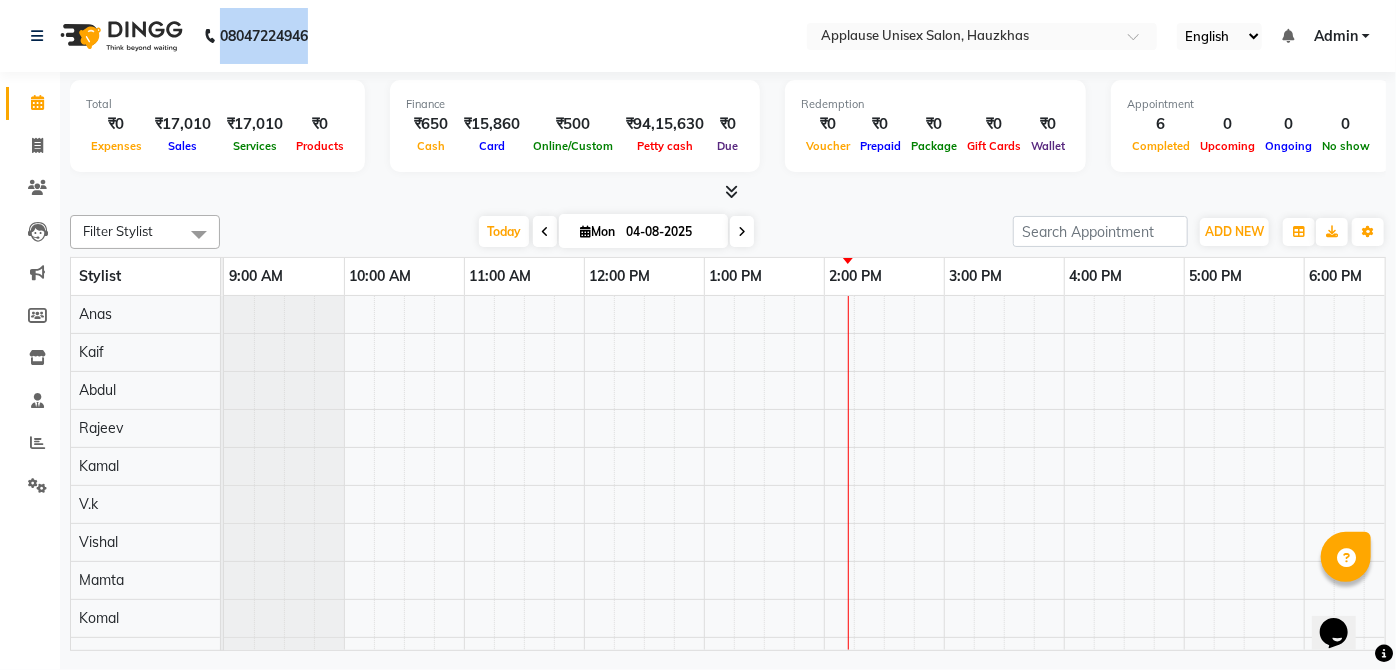 drag, startPoint x: 50, startPoint y: 102, endPoint x: 272, endPoint y: 43, distance: 229.70633 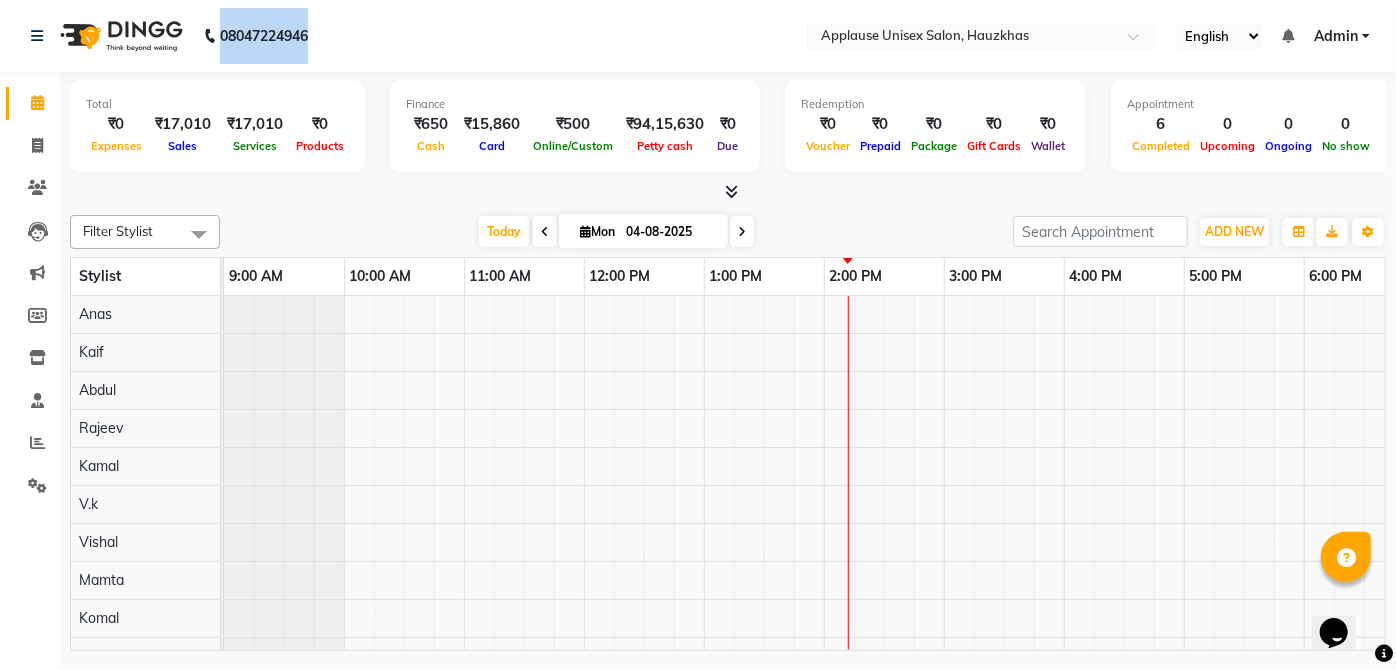 click on "08047224946" 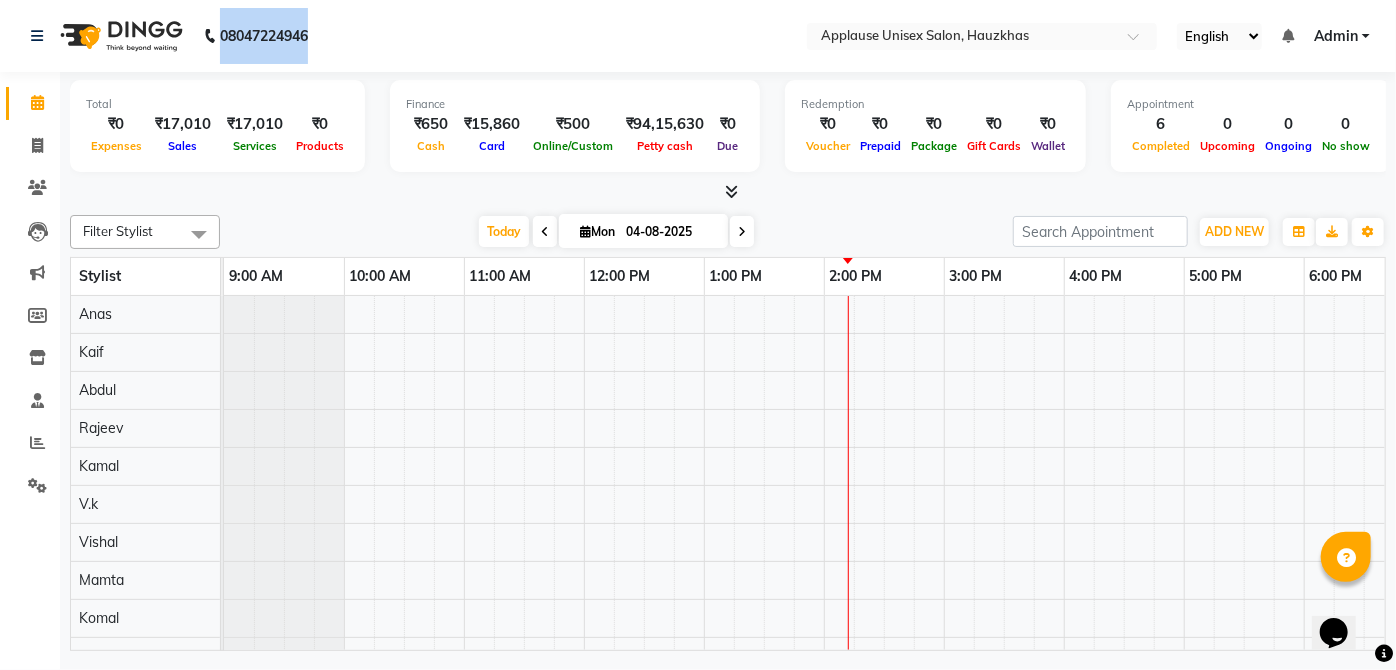 click on "08047224946" 